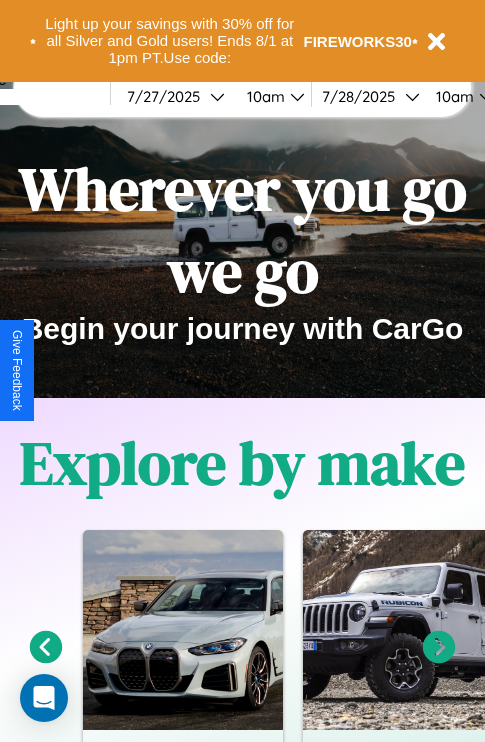 scroll, scrollTop: 308, scrollLeft: 0, axis: vertical 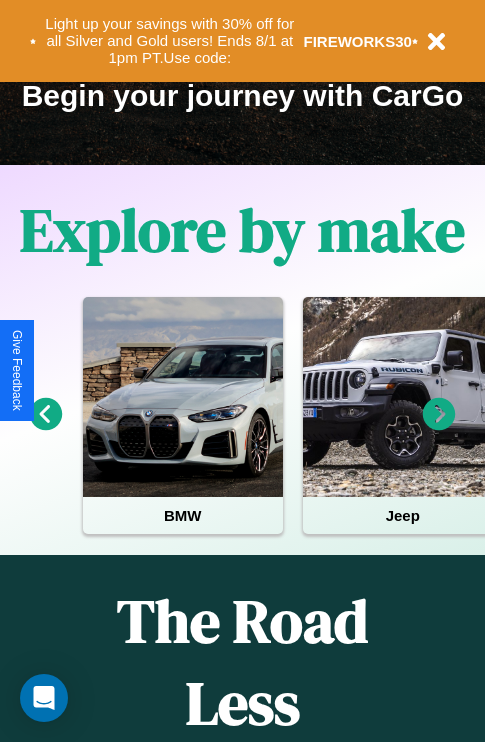 click 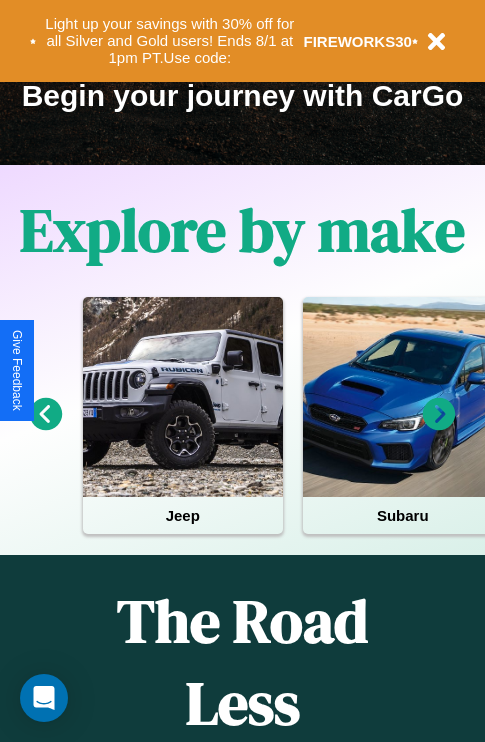 click 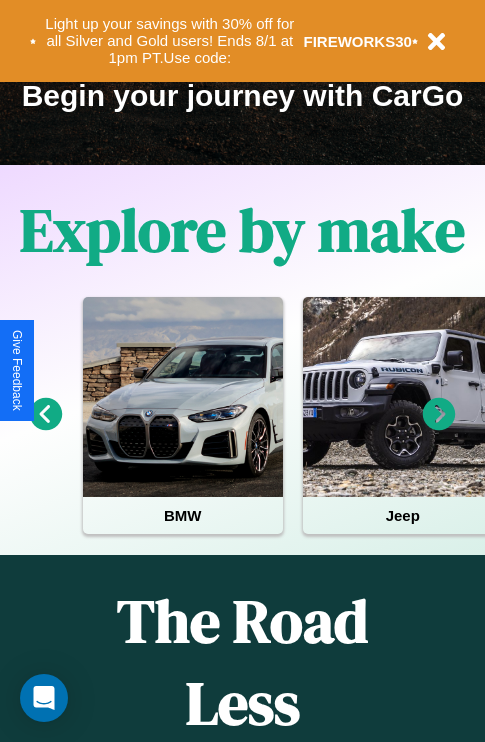 click 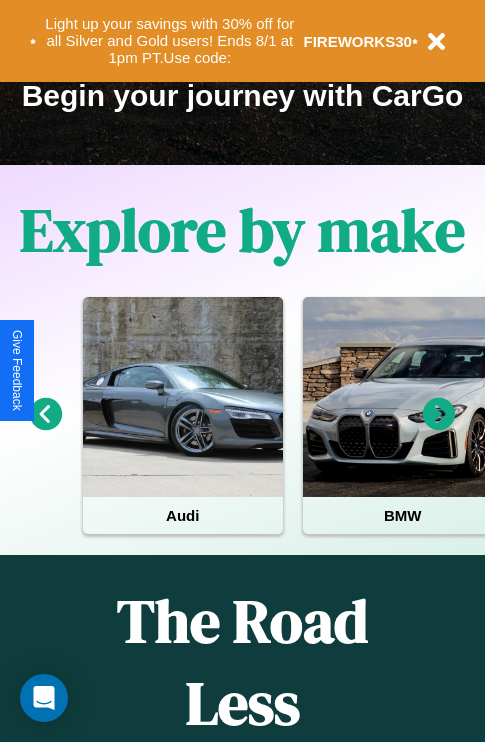 click 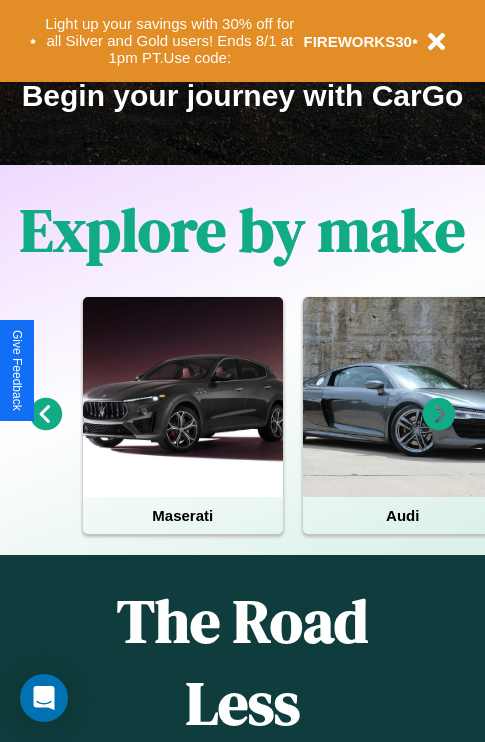 click 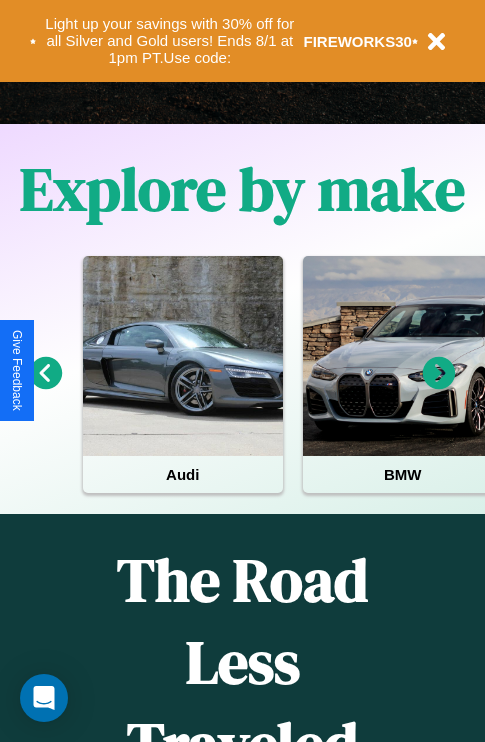 scroll, scrollTop: 308, scrollLeft: 0, axis: vertical 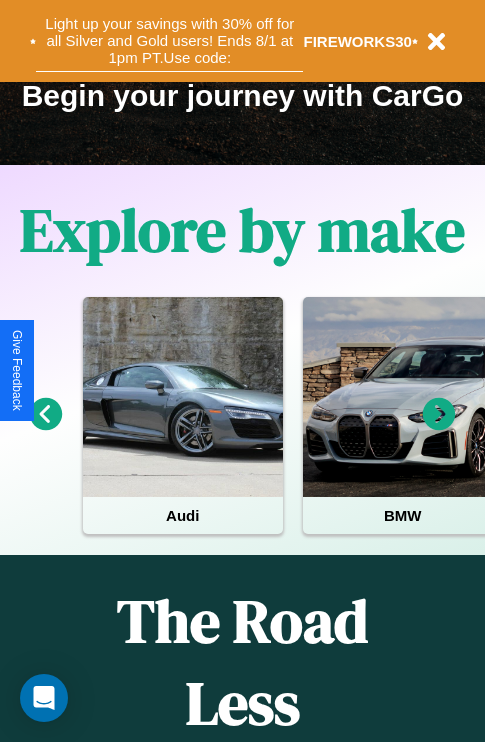 click on "Light up your savings with 30% off for all Silver and Gold users! Ends 8/1 at 1pm PT.  Use code:" at bounding box center [169, 41] 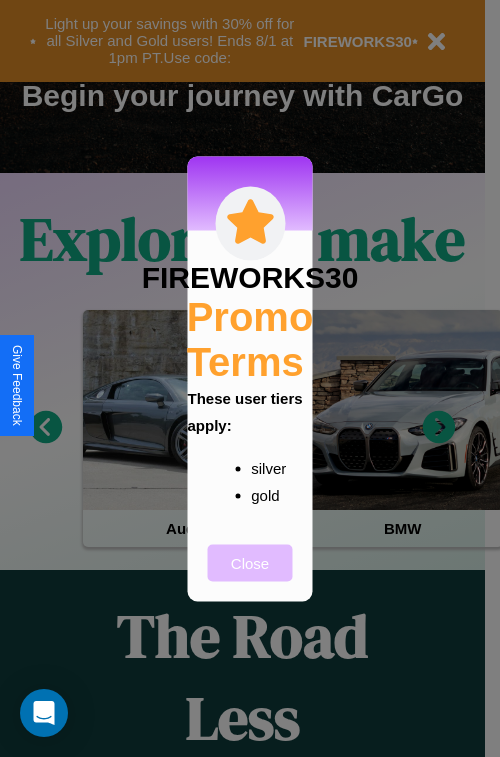 click on "Close" at bounding box center [250, 562] 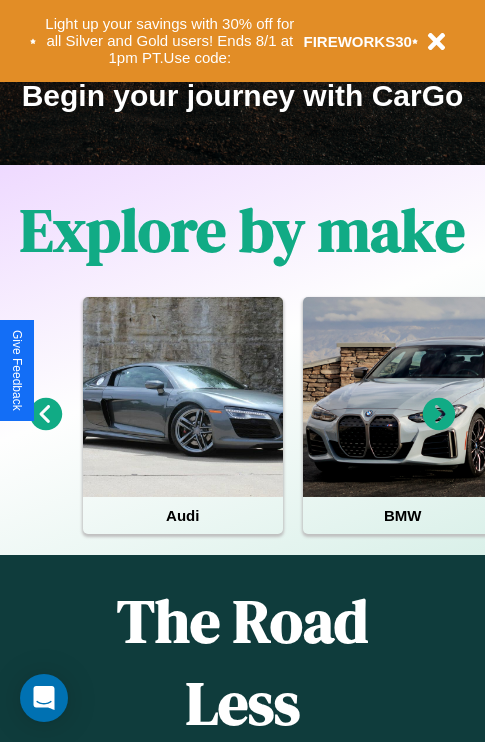 scroll, scrollTop: 0, scrollLeft: 0, axis: both 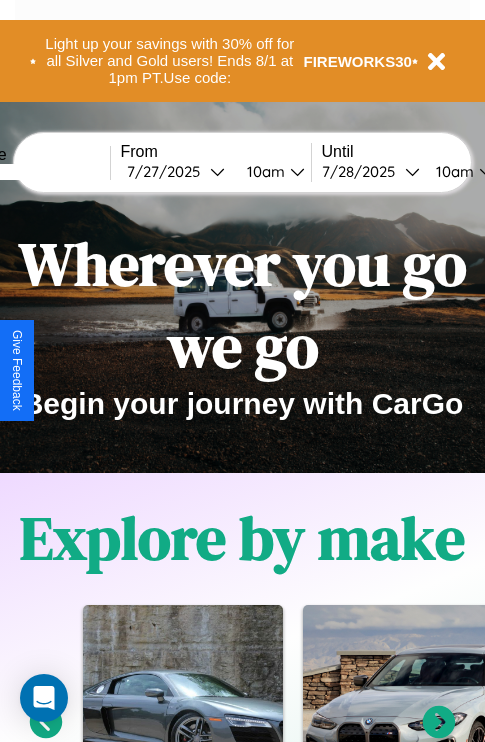 click at bounding box center (35, 172) 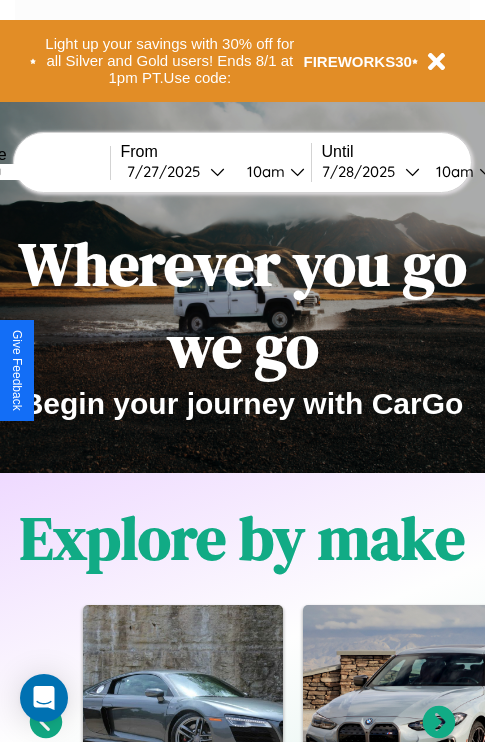 type on "*******" 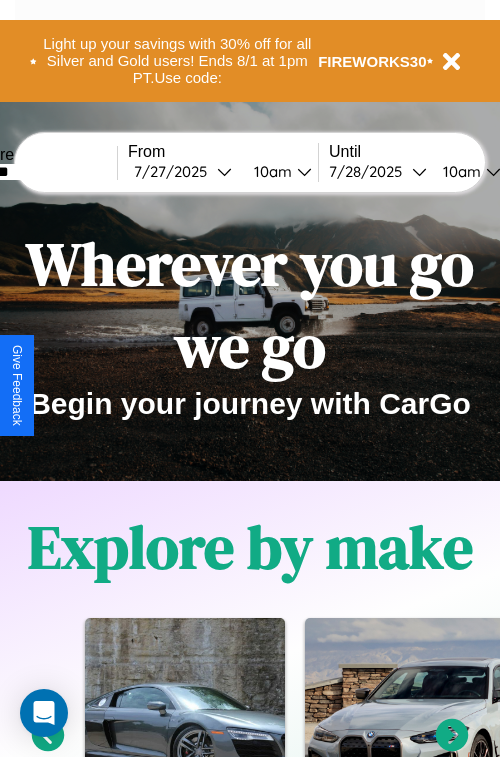 select on "*" 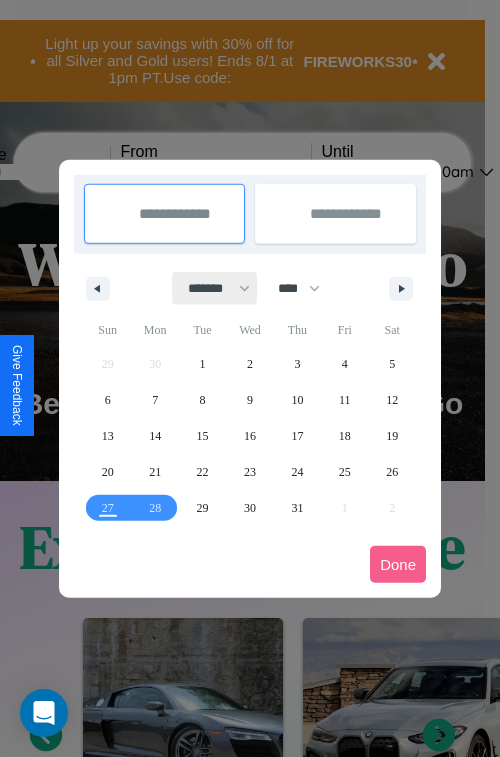 click on "******* ******** ***** ***** *** **** **** ****** ********* ******* ******** ********" at bounding box center (215, 288) 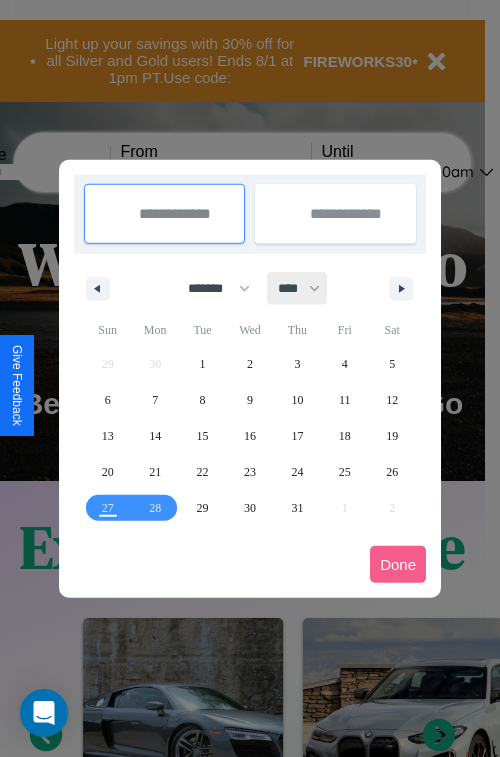 click on "**** **** **** **** **** **** **** **** **** **** **** **** **** **** **** **** **** **** **** **** **** **** **** **** **** **** **** **** **** **** **** **** **** **** **** **** **** **** **** **** **** **** **** **** **** **** **** **** **** **** **** **** **** **** **** **** **** **** **** **** **** **** **** **** **** **** **** **** **** **** **** **** **** **** **** **** **** **** **** **** **** **** **** **** **** **** **** **** **** **** **** **** **** **** **** **** **** **** **** **** **** **** **** **** **** **** **** **** **** **** **** **** **** **** **** **** **** **** **** **** ****" at bounding box center [298, 288] 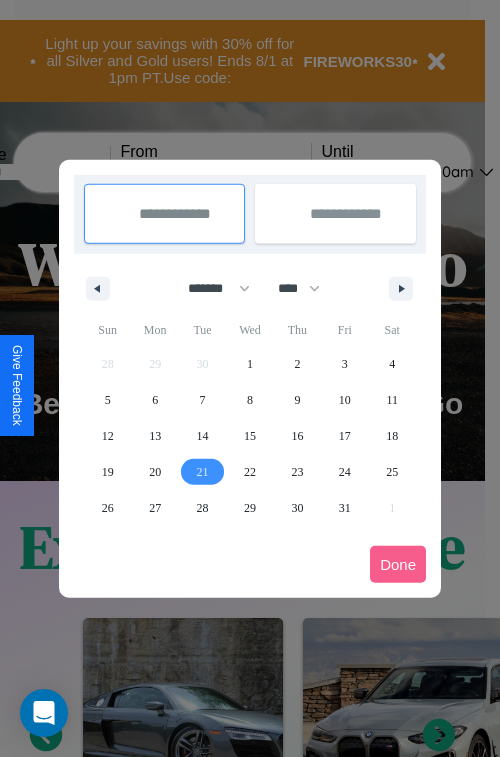 click on "21" at bounding box center (203, 472) 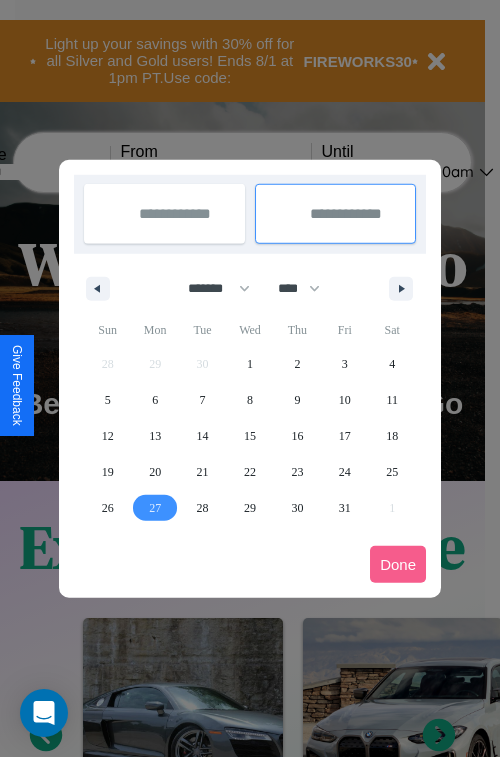 click on "27" at bounding box center (155, 508) 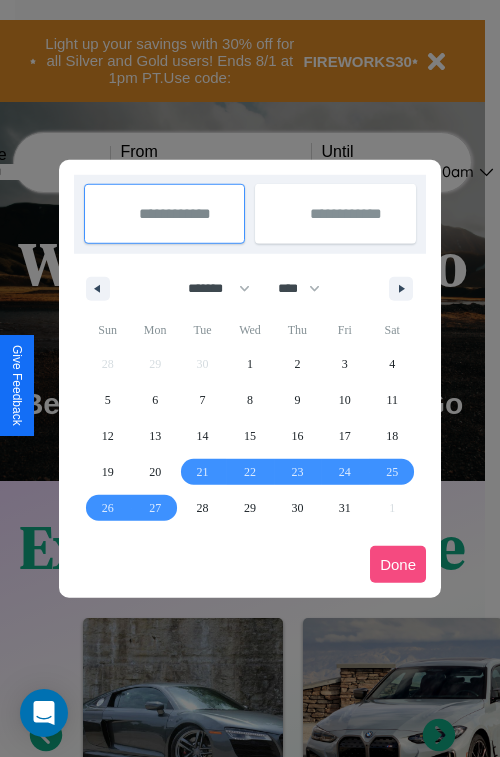 click on "Done" at bounding box center [398, 564] 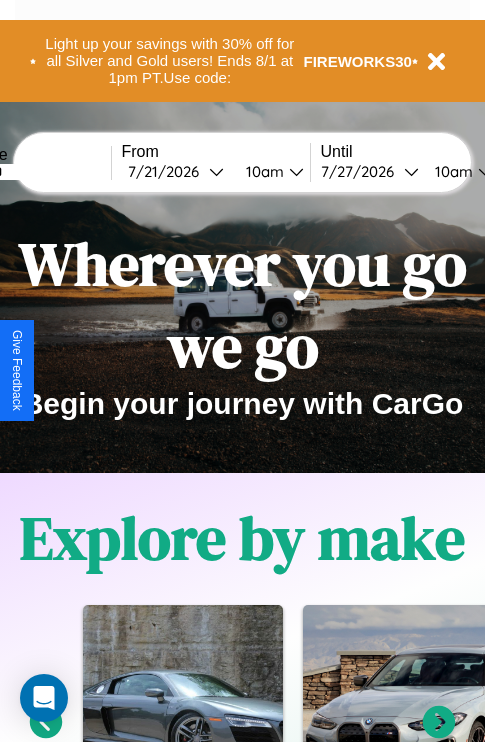 scroll, scrollTop: 0, scrollLeft: 75, axis: horizontal 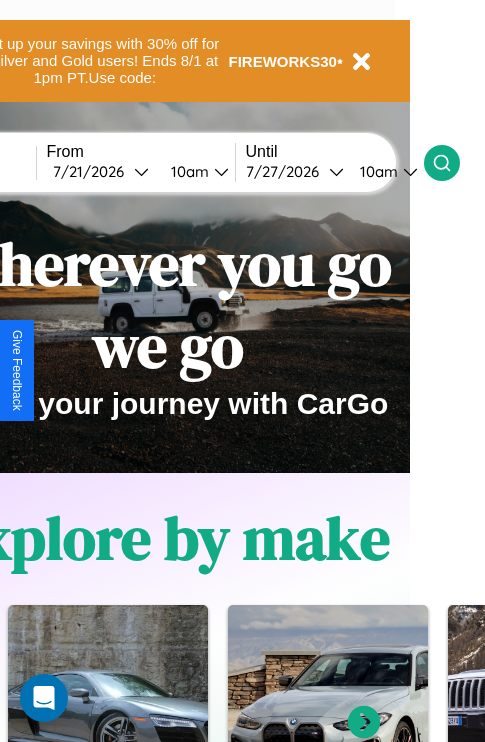 click 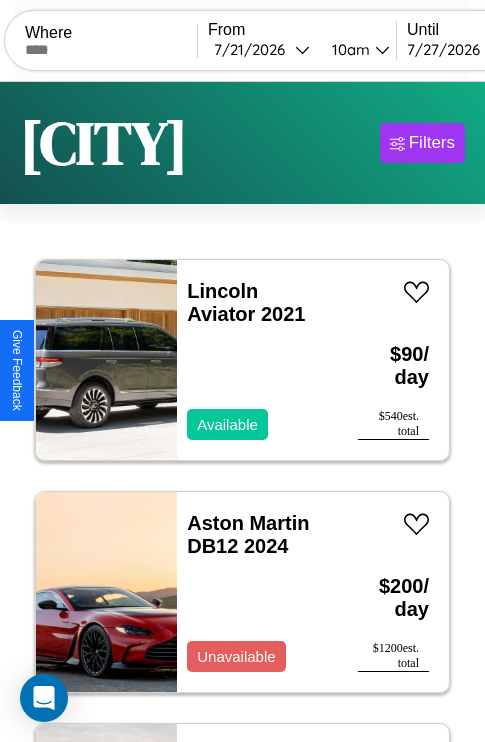 scroll, scrollTop: 95, scrollLeft: 0, axis: vertical 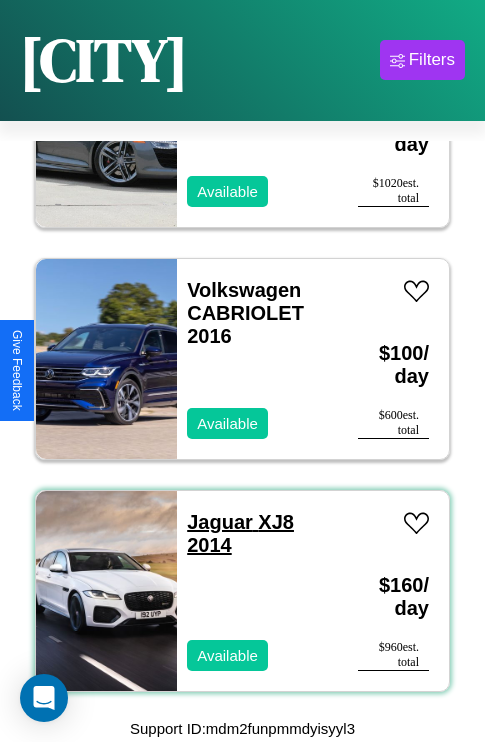 click on "Jaguar XJ8 2014" at bounding box center (240, 533) 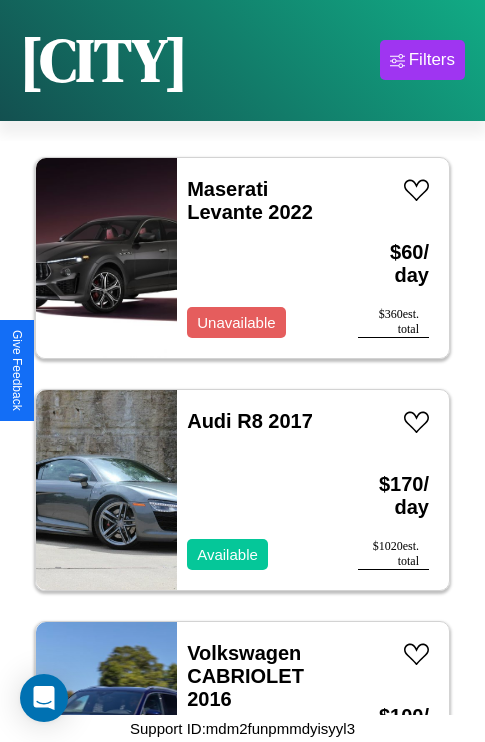 scroll, scrollTop: 1699, scrollLeft: 0, axis: vertical 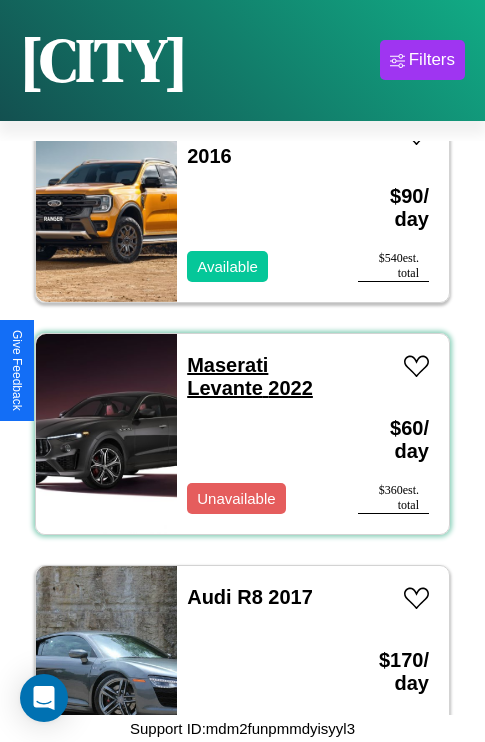 click on "Maserati   Levante   2022" at bounding box center (250, 376) 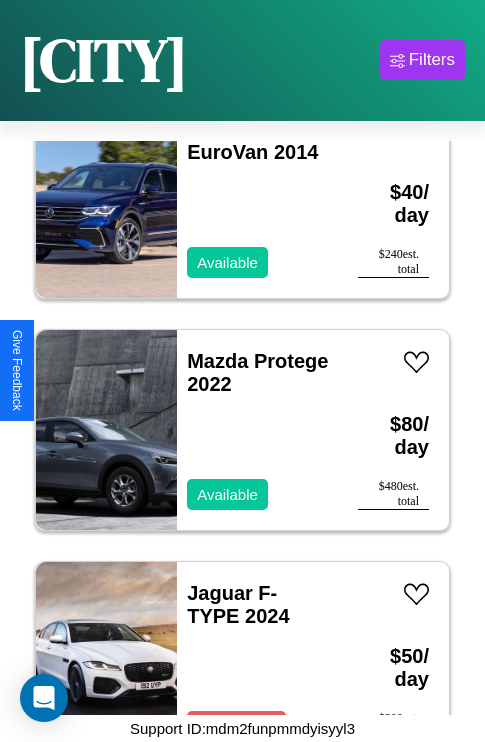 scroll, scrollTop: 1003, scrollLeft: 0, axis: vertical 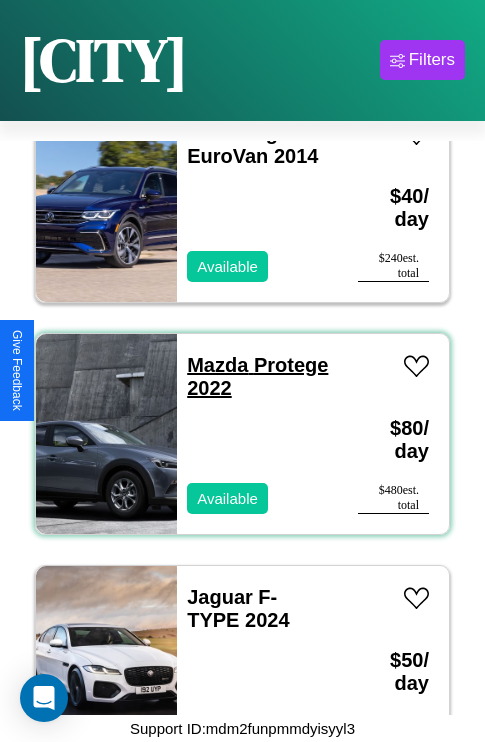 click on "Mazda   Protege   2022" at bounding box center (257, 376) 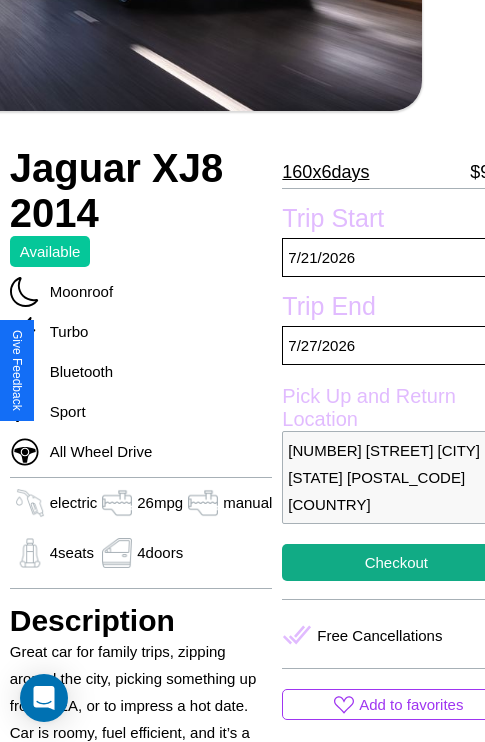 scroll, scrollTop: 427, scrollLeft: 80, axis: both 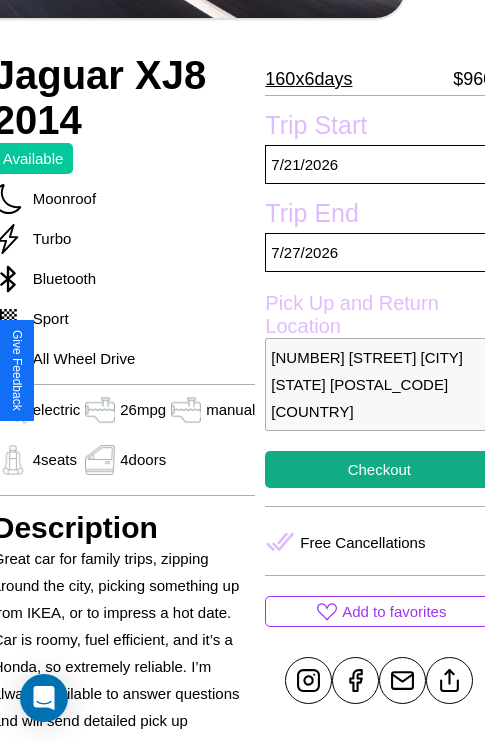 click on "8172 Oak Street  Phoenix Arizona 12275 Sweden" at bounding box center (379, 384) 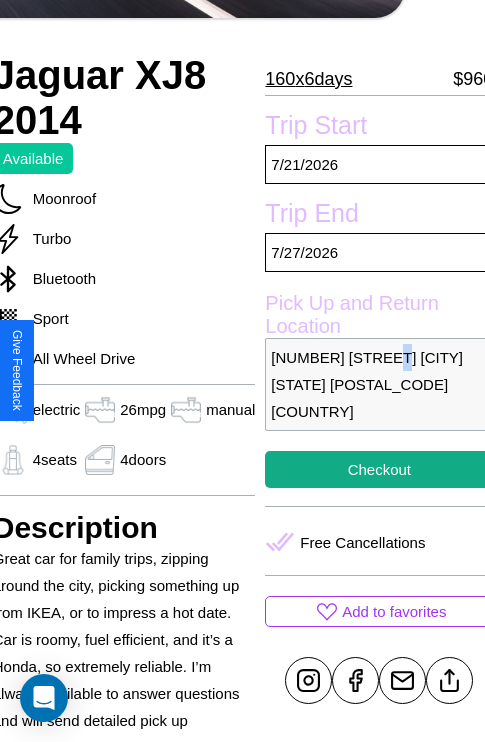 click on "8172 Oak Street  Phoenix Arizona 12275 Sweden" at bounding box center [379, 384] 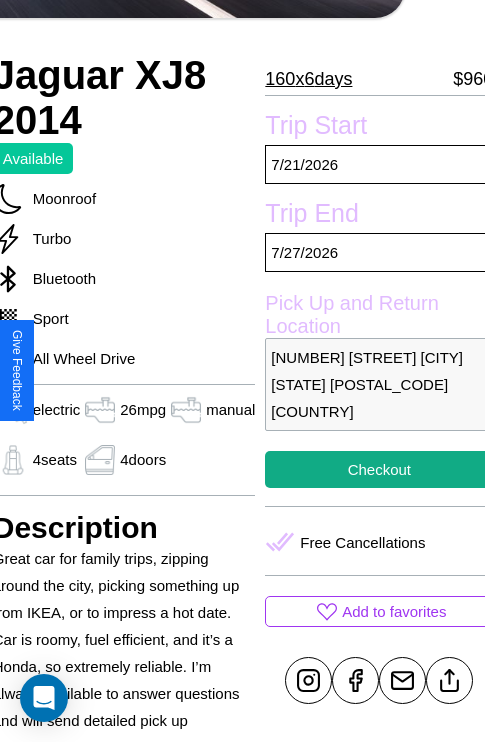 click on "8172 Oak Street  Phoenix Arizona 12275 Sweden" at bounding box center (379, 384) 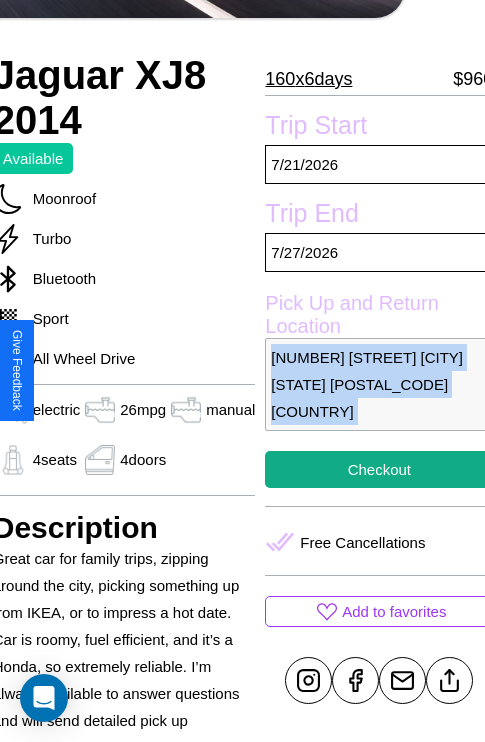 click on "8172 Oak Street  Phoenix Arizona 12275 Sweden" at bounding box center [379, 384] 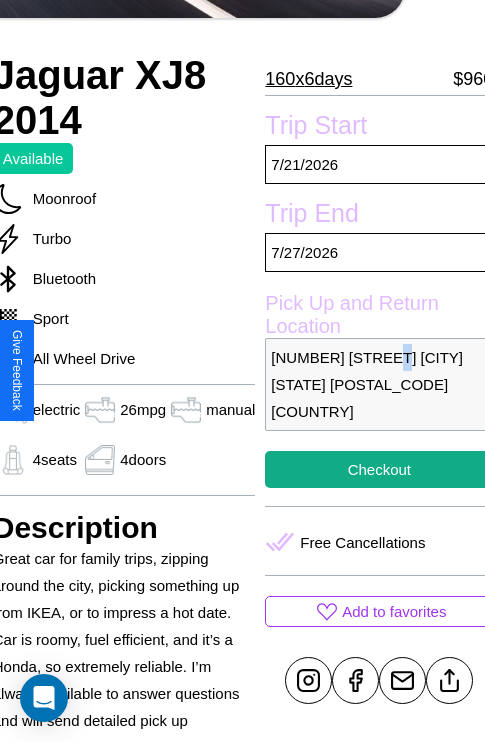 click on "8172 Oak Street  Phoenix Arizona 12275 Sweden" at bounding box center (379, 384) 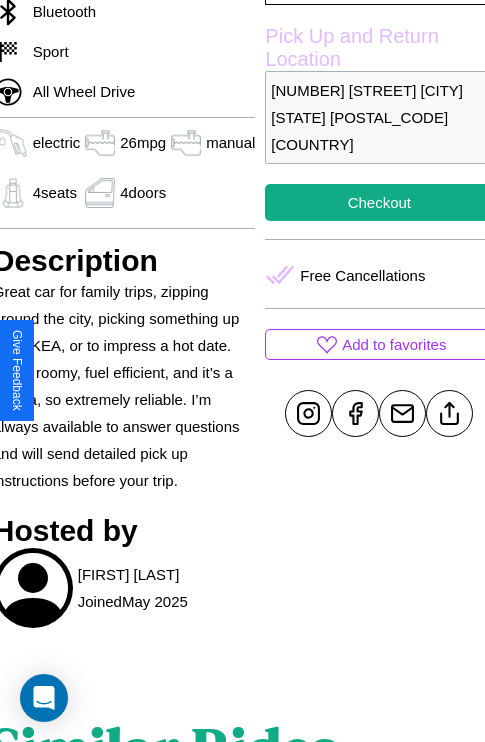 scroll, scrollTop: 710, scrollLeft: 80, axis: both 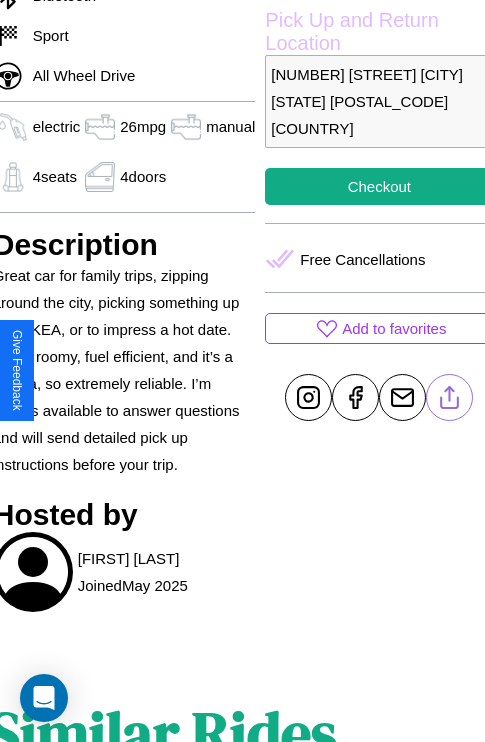click 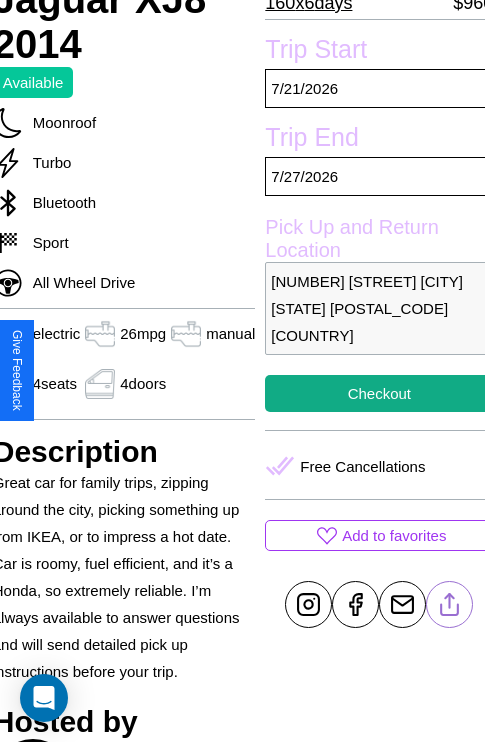 scroll, scrollTop: 499, scrollLeft: 80, axis: both 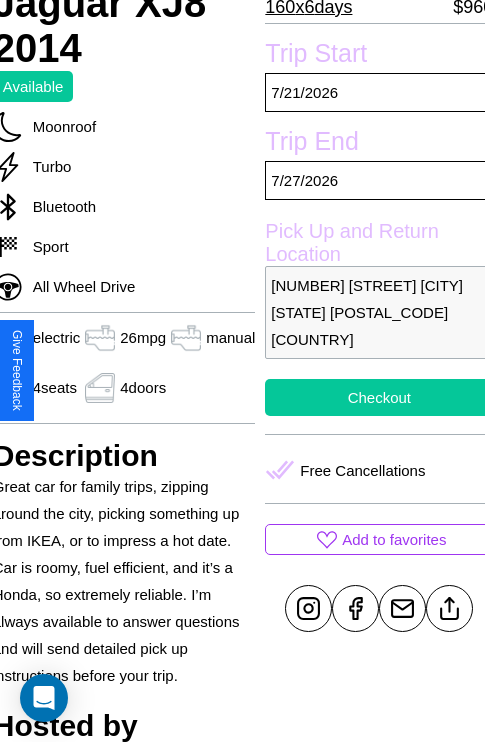 click on "Checkout" at bounding box center [379, 397] 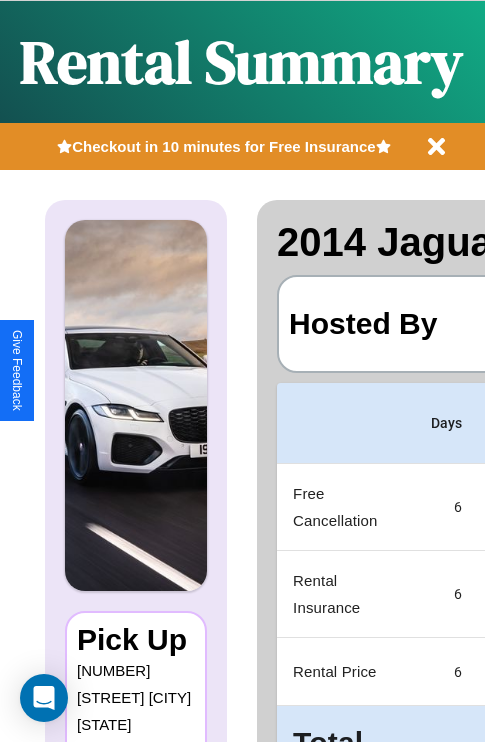 scroll, scrollTop: 0, scrollLeft: 378, axis: horizontal 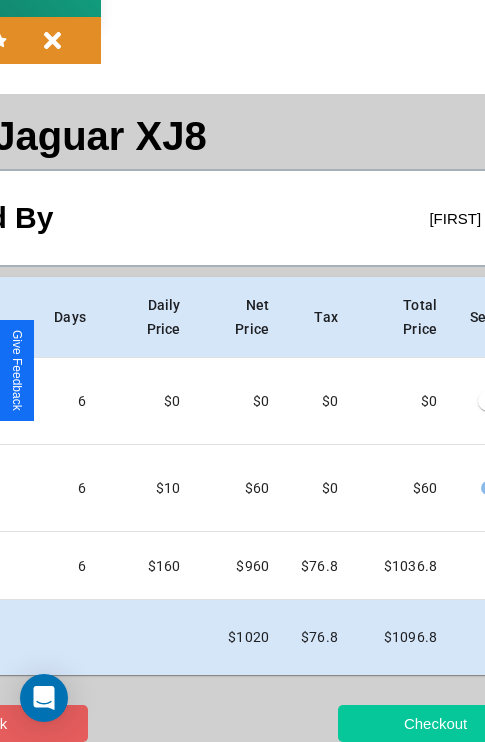 click on "Checkout" at bounding box center [435, 723] 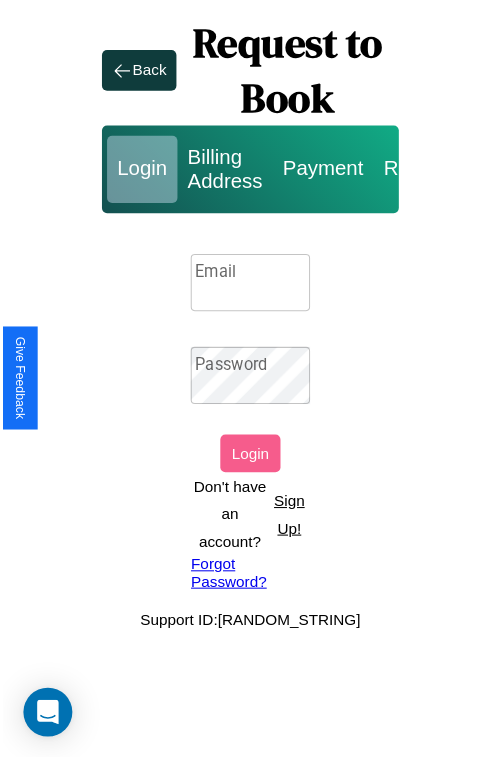 scroll, scrollTop: 0, scrollLeft: 0, axis: both 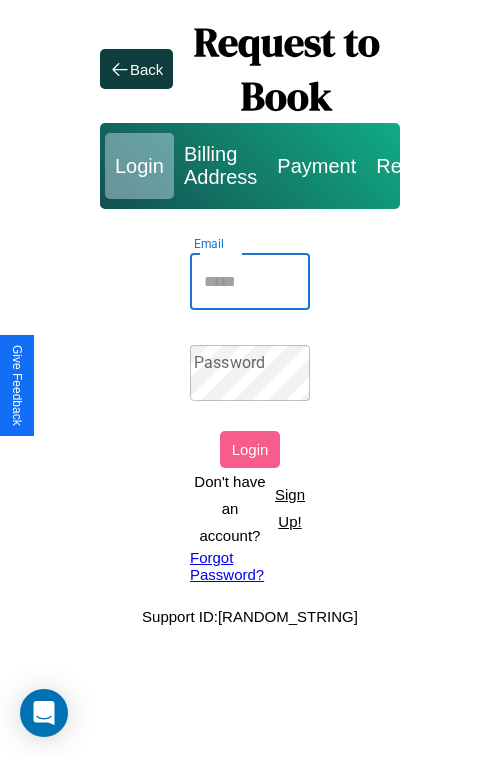 click on "Email" at bounding box center (250, 282) 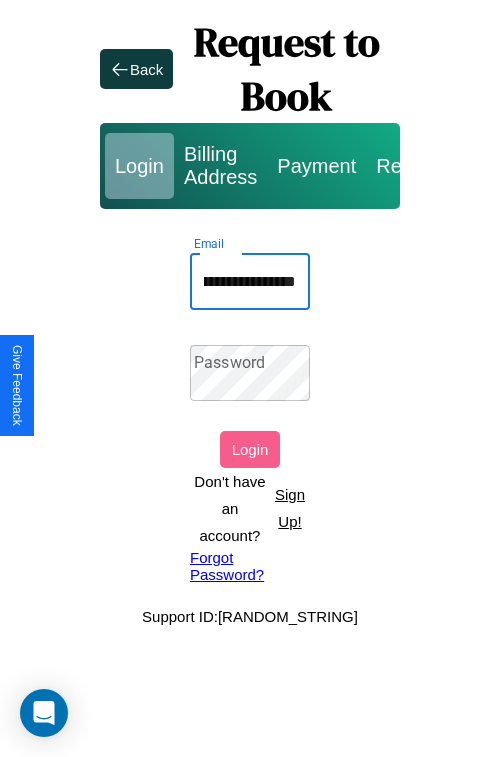 scroll, scrollTop: 0, scrollLeft: 106, axis: horizontal 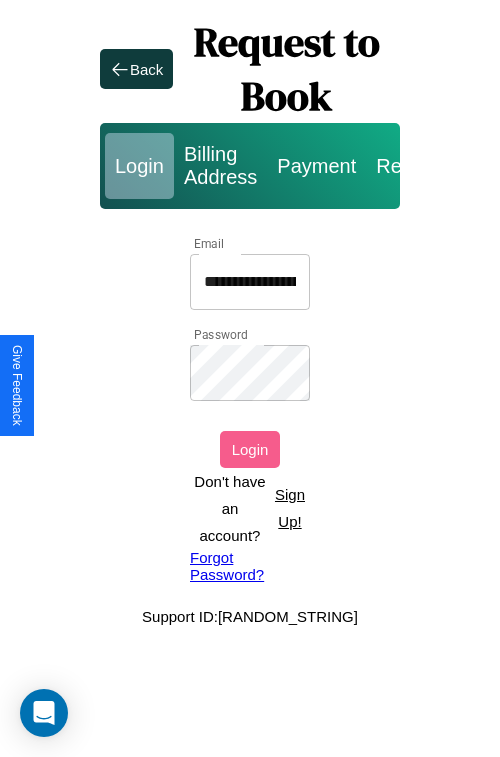 click on "Login" at bounding box center (250, 449) 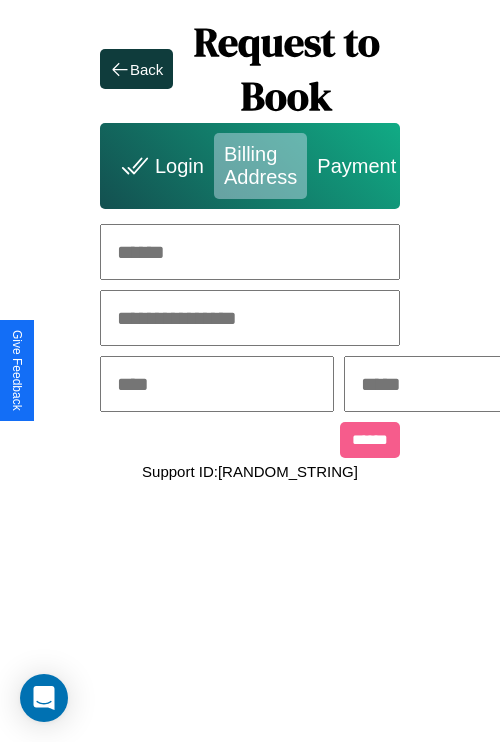 click at bounding box center (250, 252) 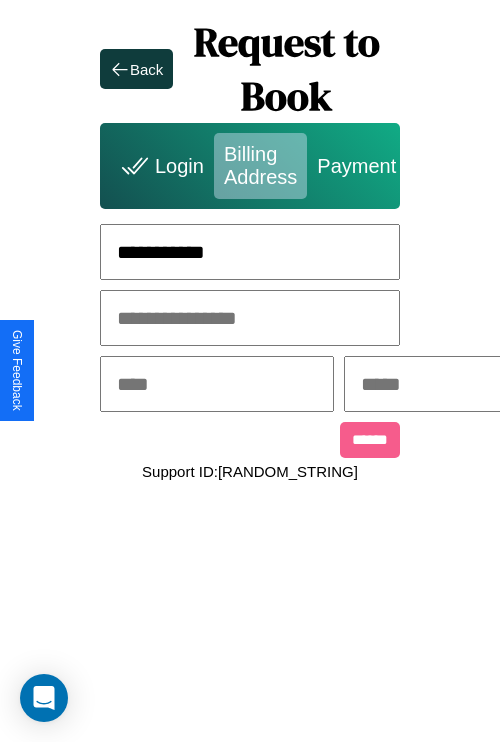 type on "**********" 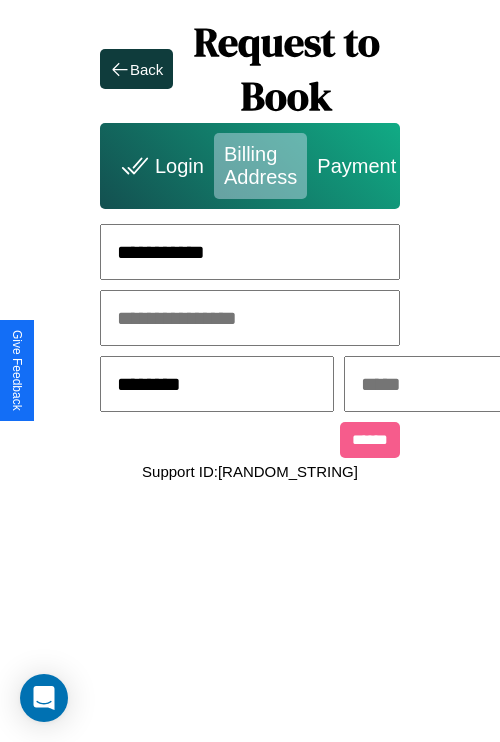 type on "********" 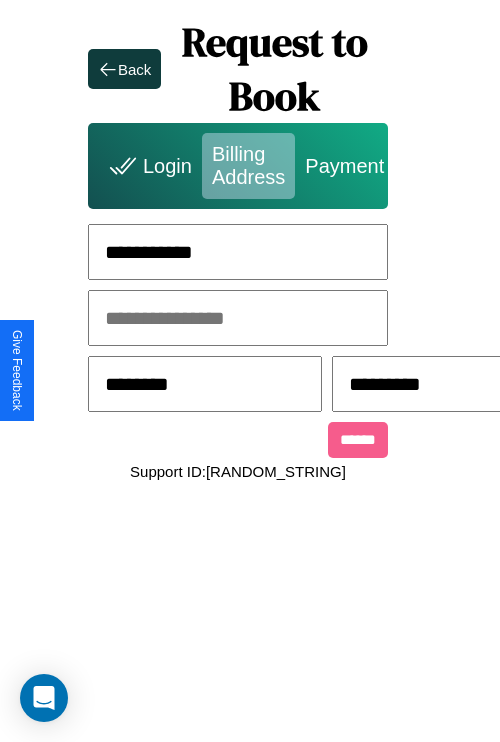scroll, scrollTop: 0, scrollLeft: 517, axis: horizontal 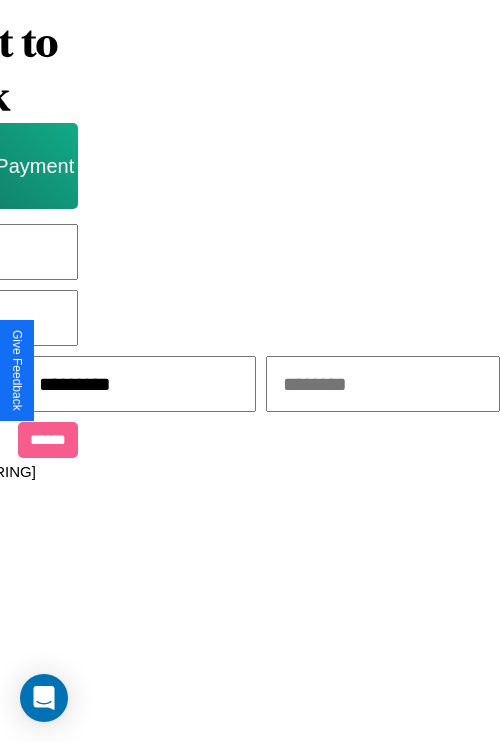 type on "*********" 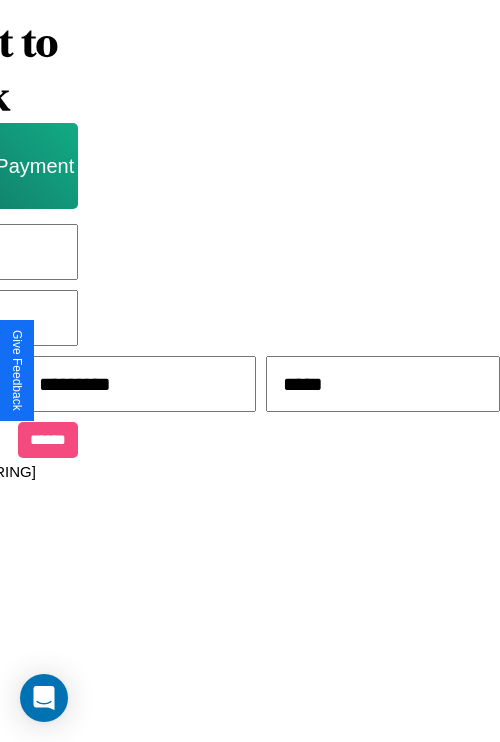 type on "*****" 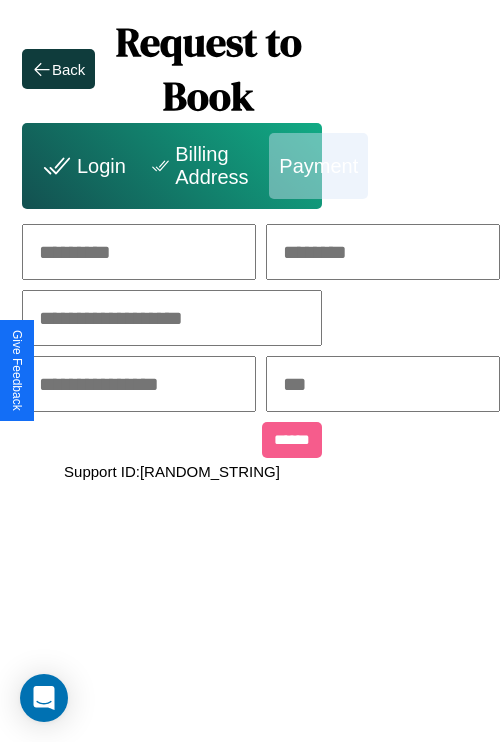 scroll, scrollTop: 0, scrollLeft: 208, axis: horizontal 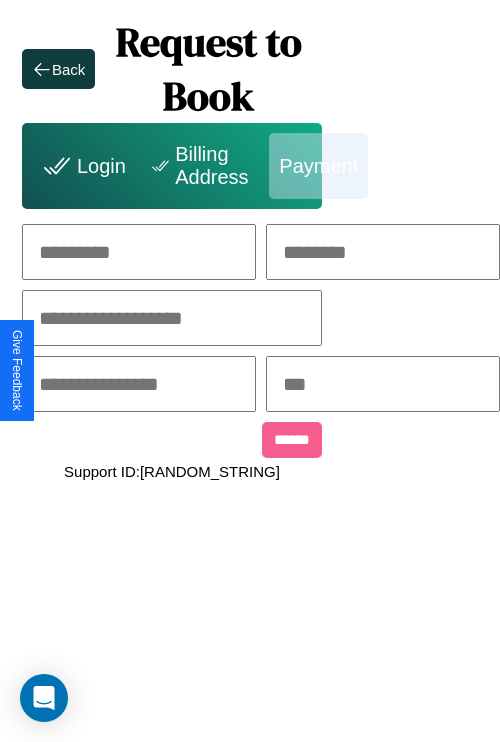 click at bounding box center [139, 252] 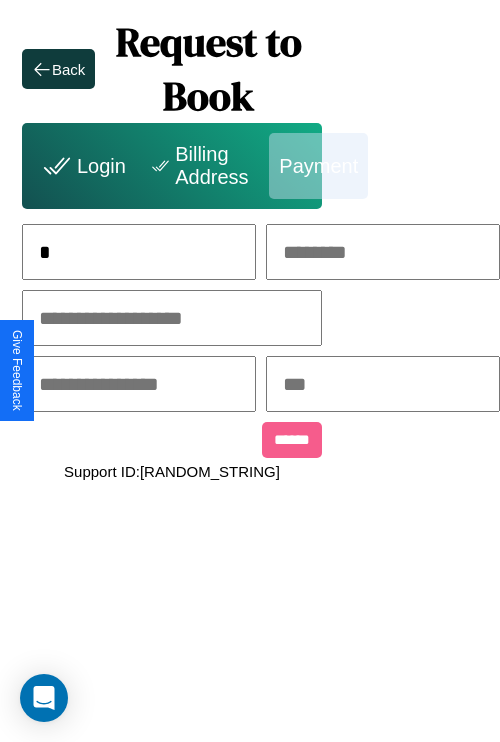 scroll, scrollTop: 0, scrollLeft: 131, axis: horizontal 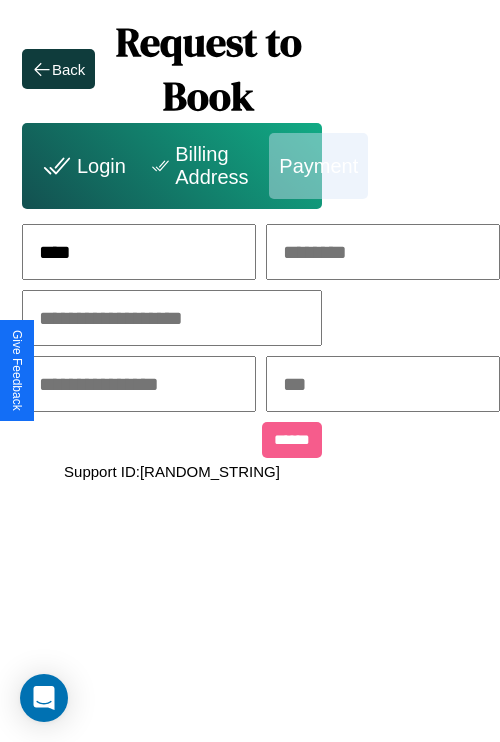type on "****" 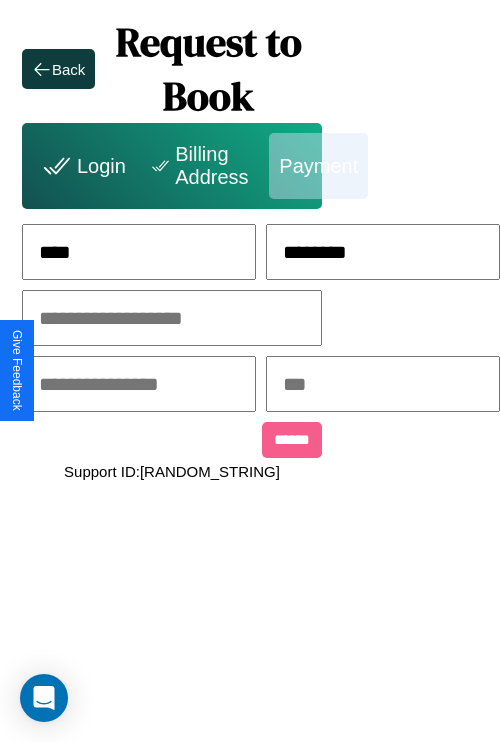 type on "********" 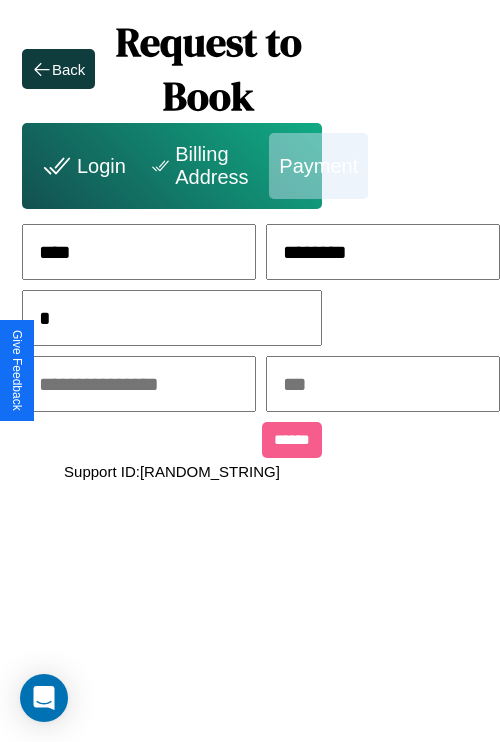 scroll, scrollTop: 0, scrollLeft: 128, axis: horizontal 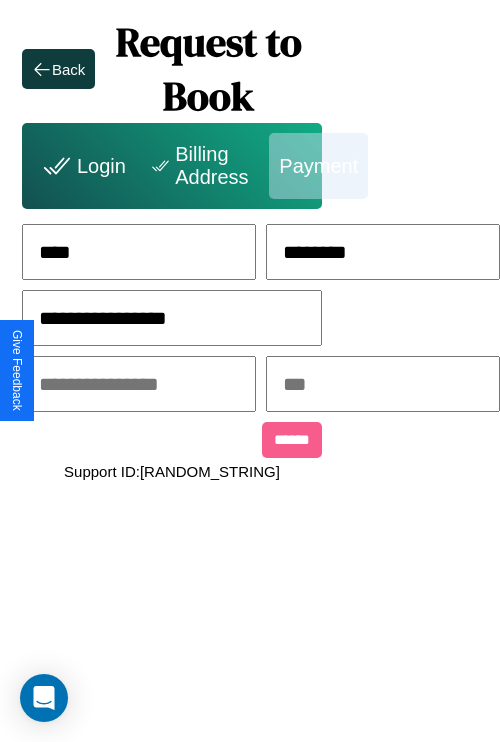 type on "**********" 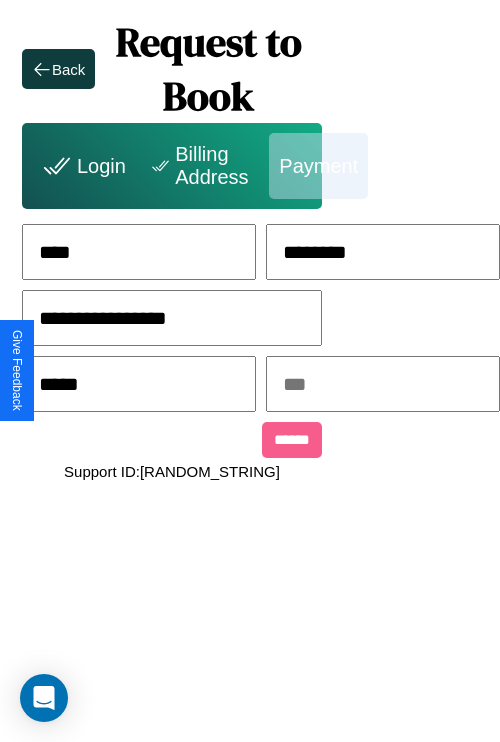 type on "*****" 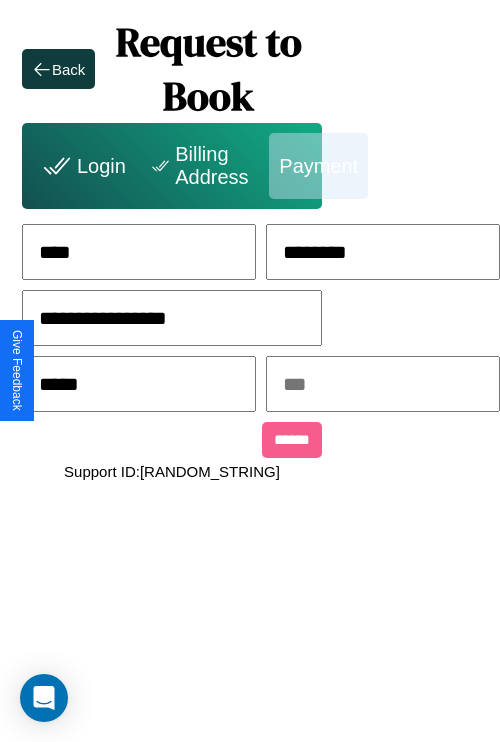 click at bounding box center (383, 384) 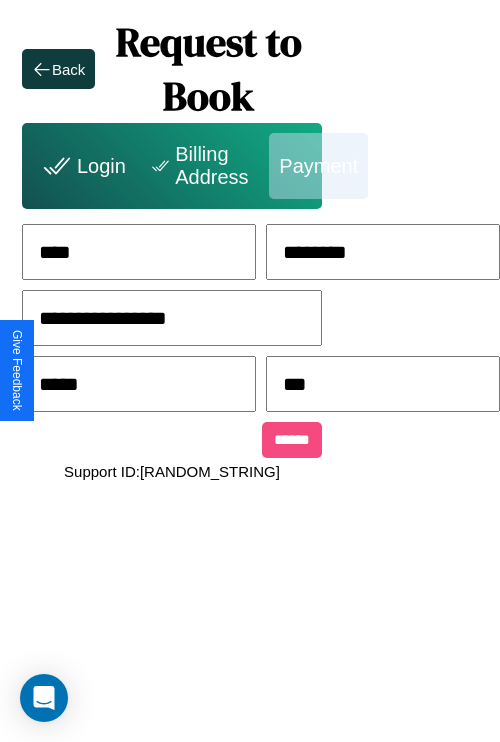type on "***" 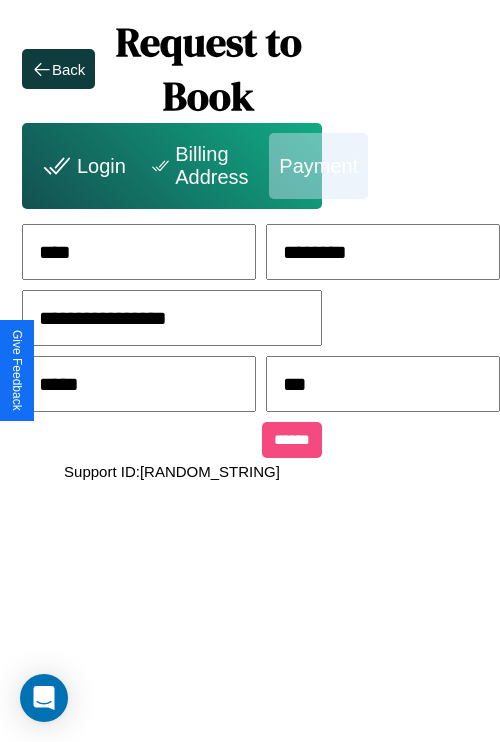 click on "******" at bounding box center (292, 440) 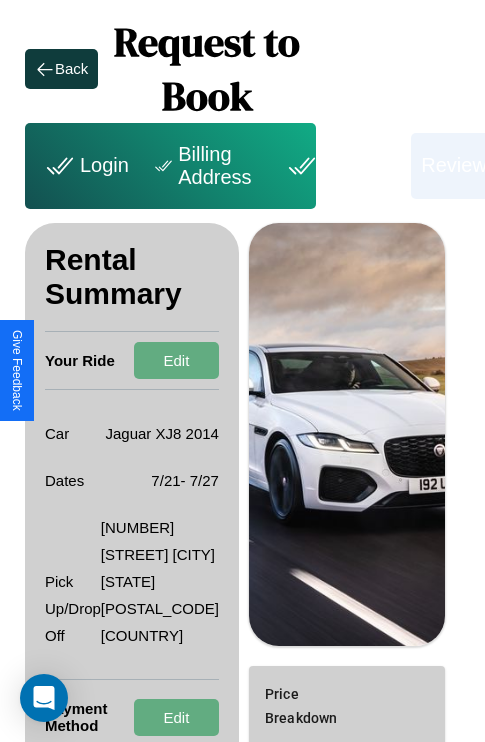 scroll, scrollTop: 322, scrollLeft: 72, axis: both 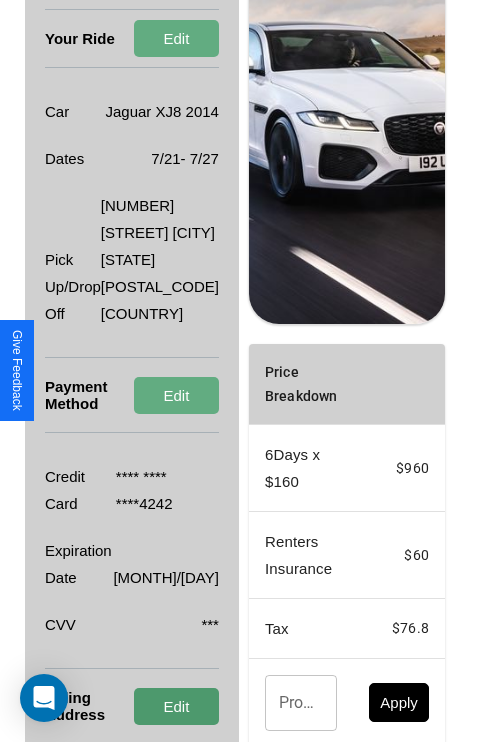 click on "Edit" at bounding box center [176, 706] 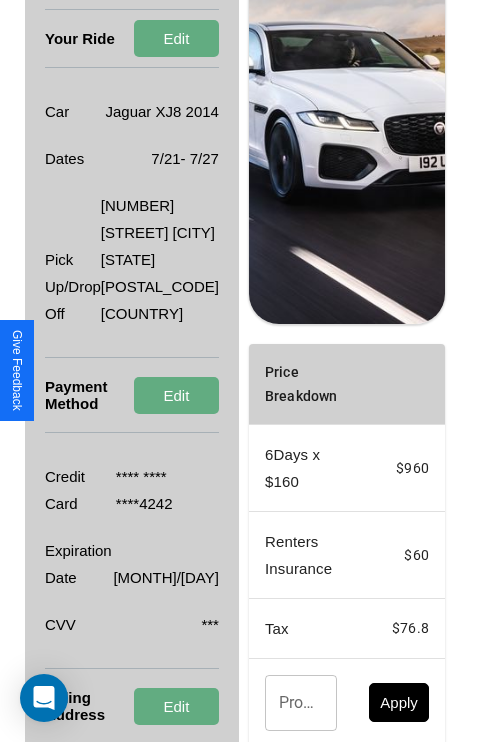 scroll, scrollTop: 0, scrollLeft: 72, axis: horizontal 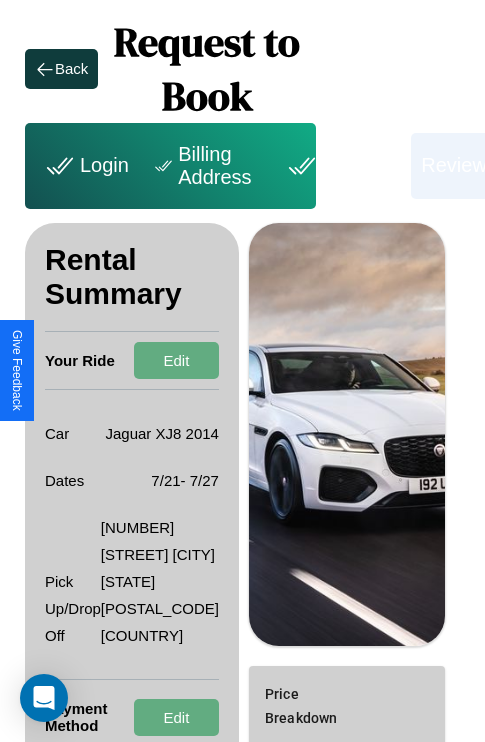 click on "Billing Address" at bounding box center (205, 166) 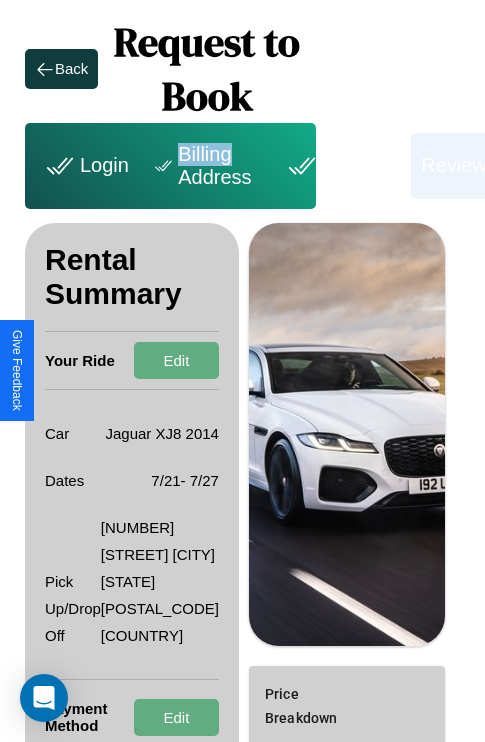 click on "Billing Address" at bounding box center (205, 166) 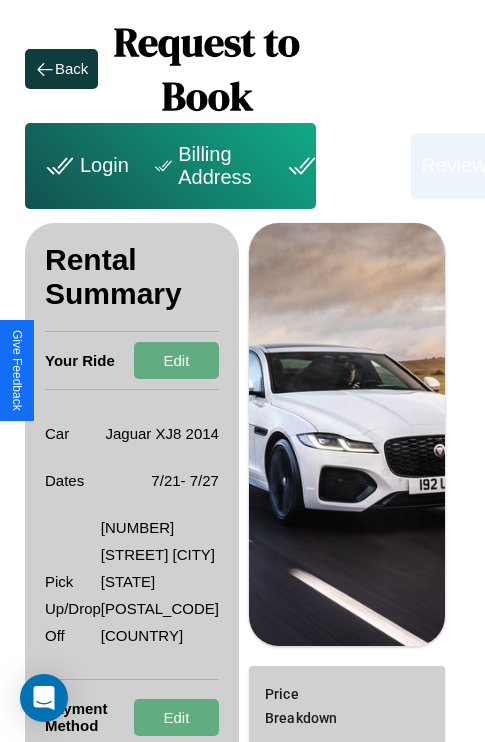 click on "Billing Address" at bounding box center (205, 166) 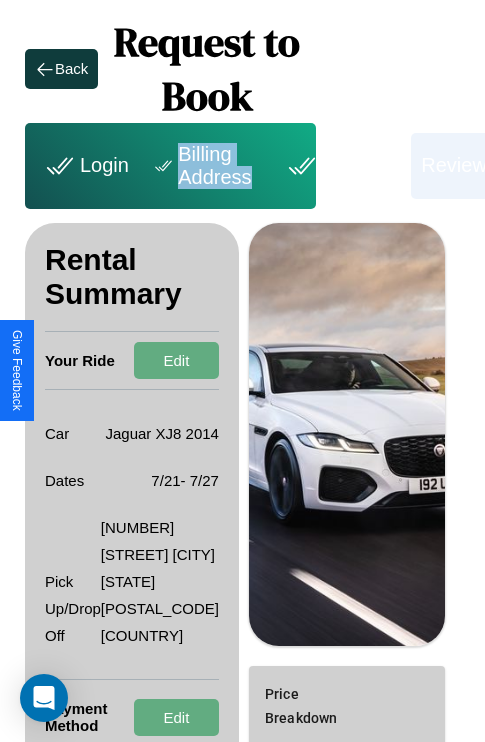click on "Billing Address" at bounding box center [205, 166] 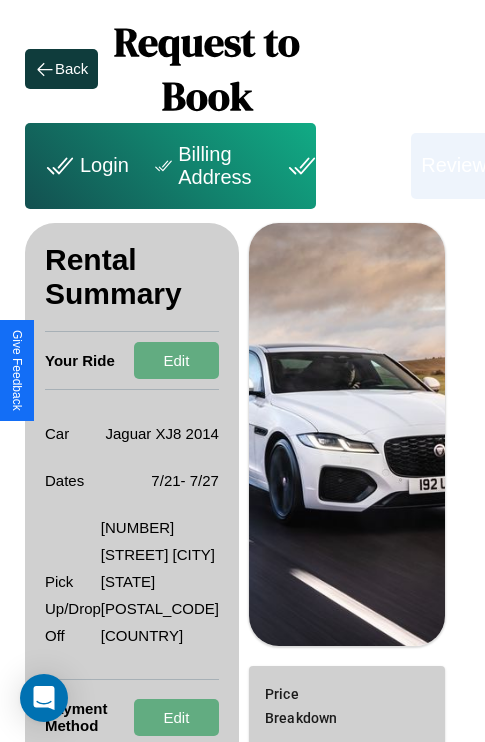 click on "Billing Address" at bounding box center [205, 166] 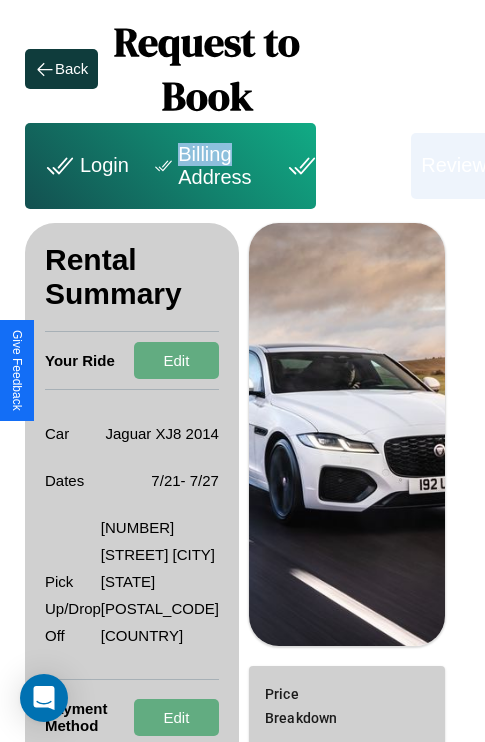 click on "Billing Address" at bounding box center (205, 166) 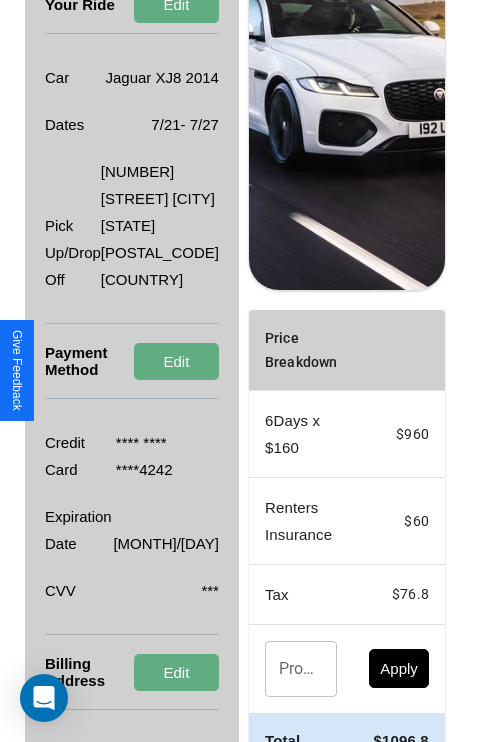 scroll, scrollTop: 509, scrollLeft: 72, axis: both 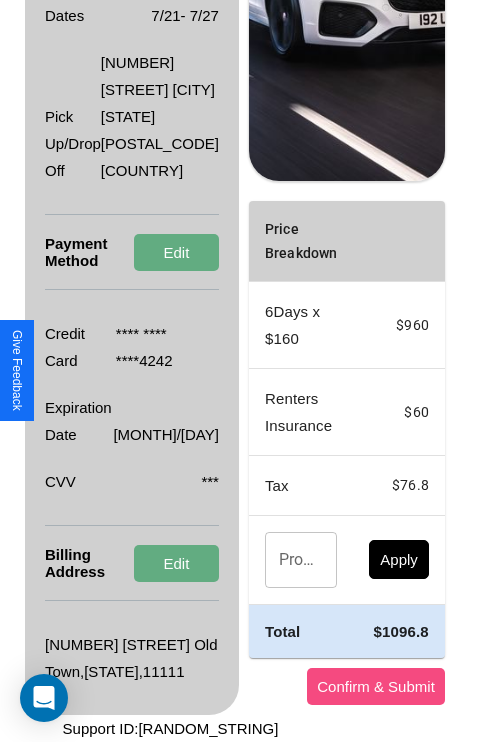 click on "Confirm & Submit" at bounding box center (376, 686) 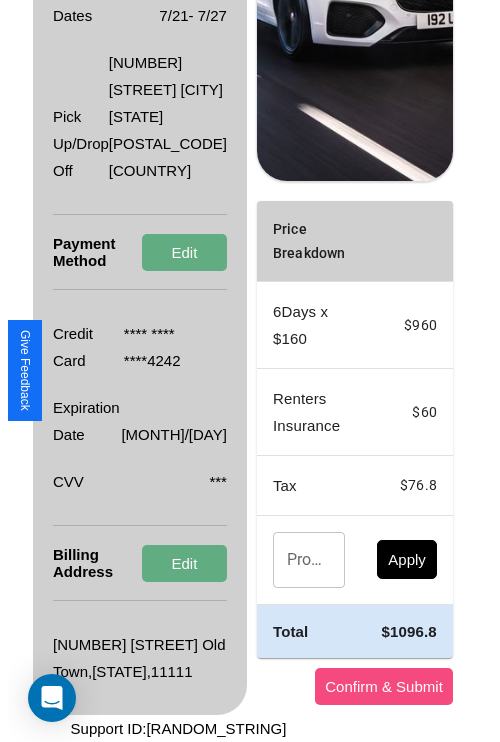 scroll, scrollTop: 0, scrollLeft: 72, axis: horizontal 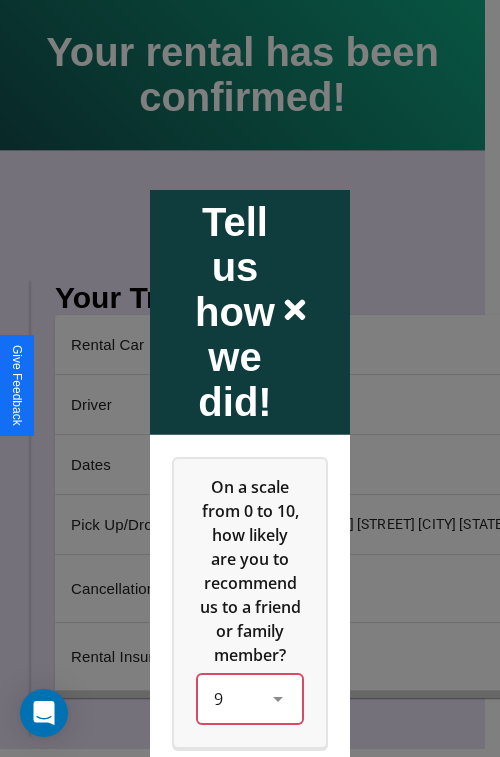 click on "9" at bounding box center (250, 698) 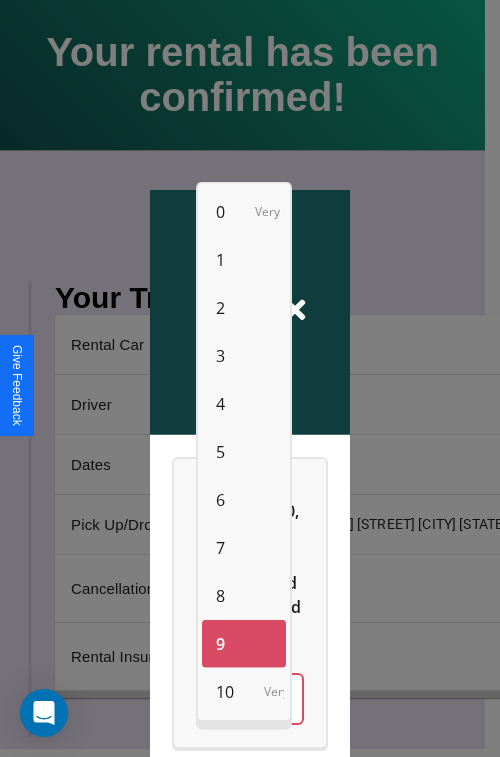 click on "4" at bounding box center (220, 404) 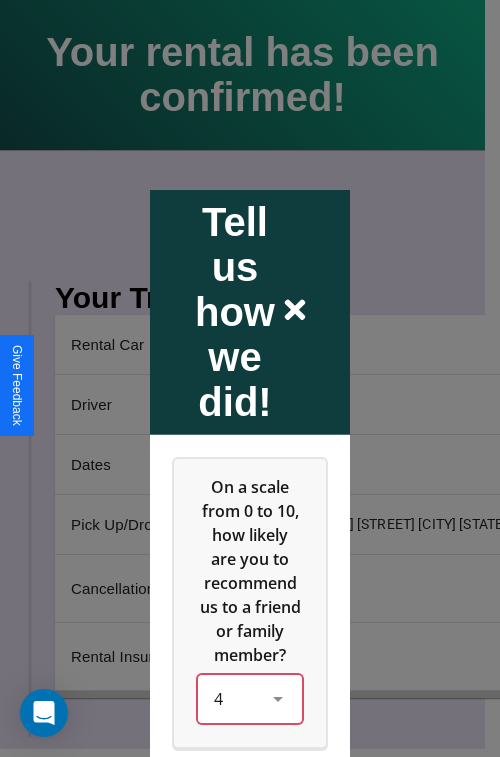 scroll, scrollTop: 334, scrollLeft: 0, axis: vertical 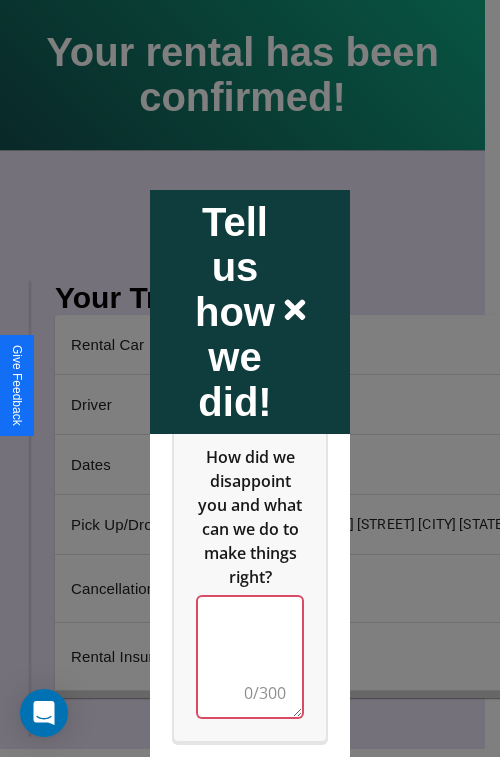 click at bounding box center (250, 656) 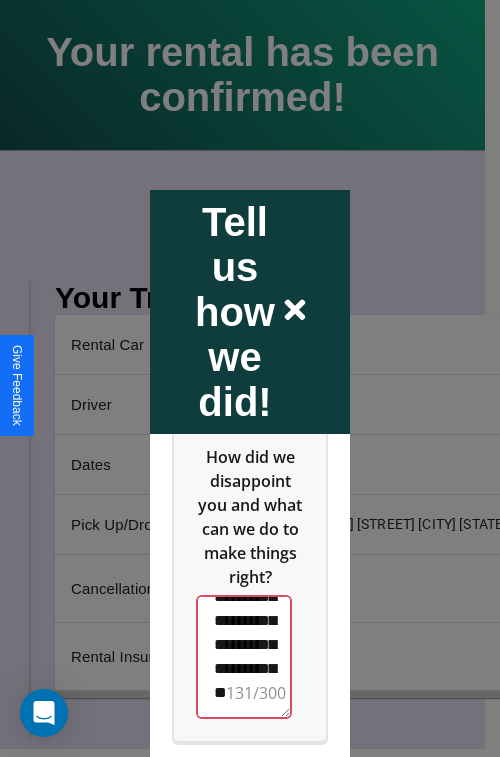 scroll, scrollTop: 588, scrollLeft: 0, axis: vertical 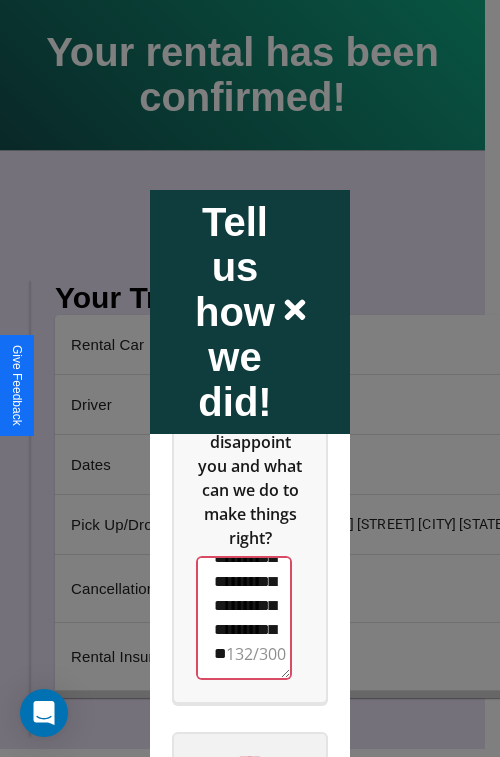 type on "**********" 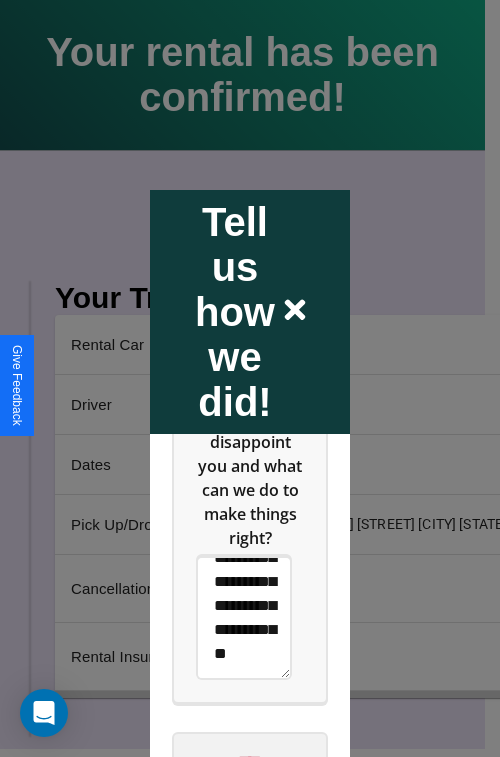 click on "****" at bounding box center (250, 761) 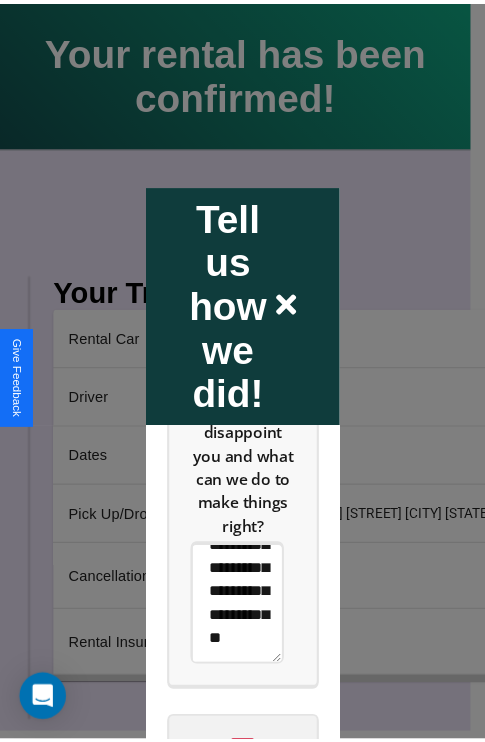 scroll, scrollTop: 0, scrollLeft: 0, axis: both 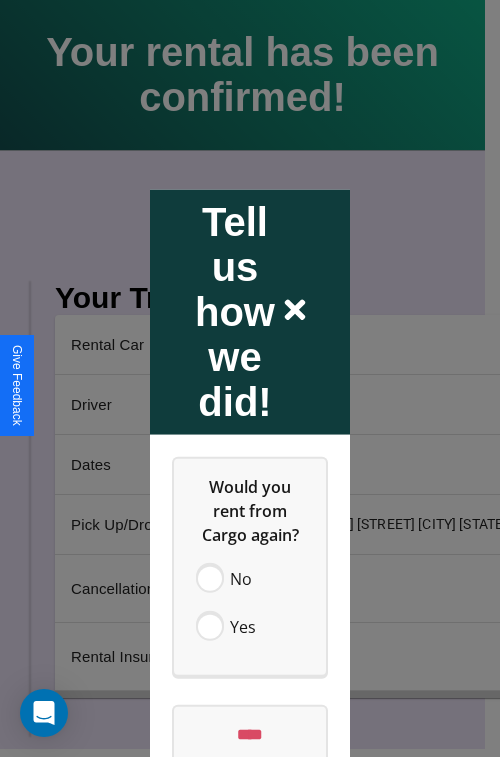 click at bounding box center [250, 378] 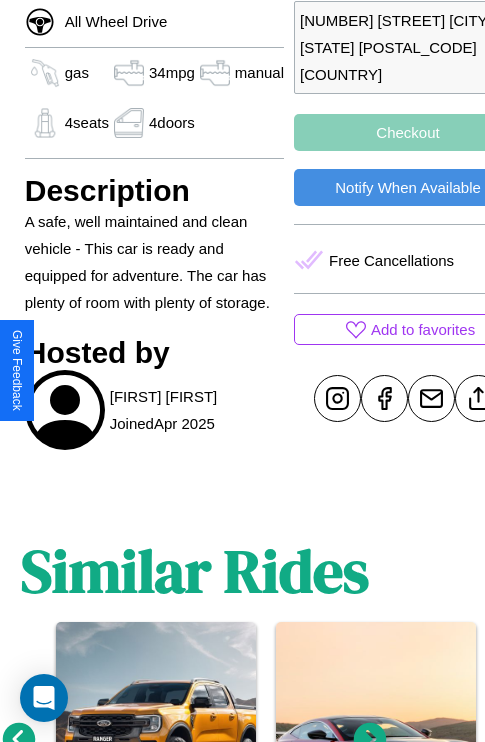 scroll, scrollTop: 762, scrollLeft: 48, axis: both 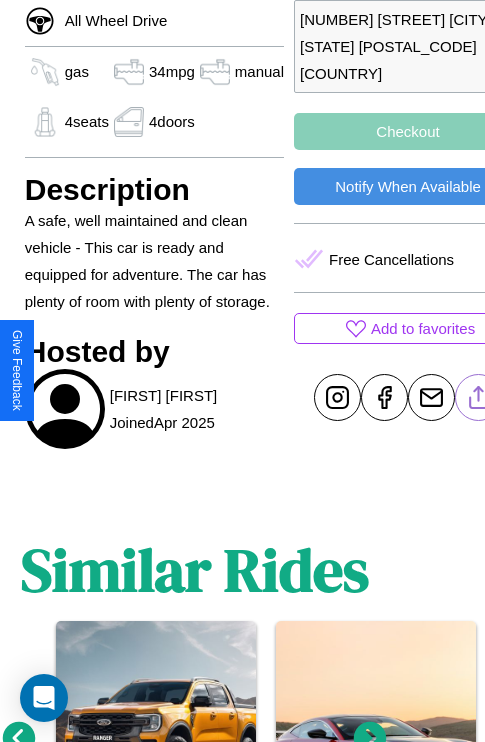 click 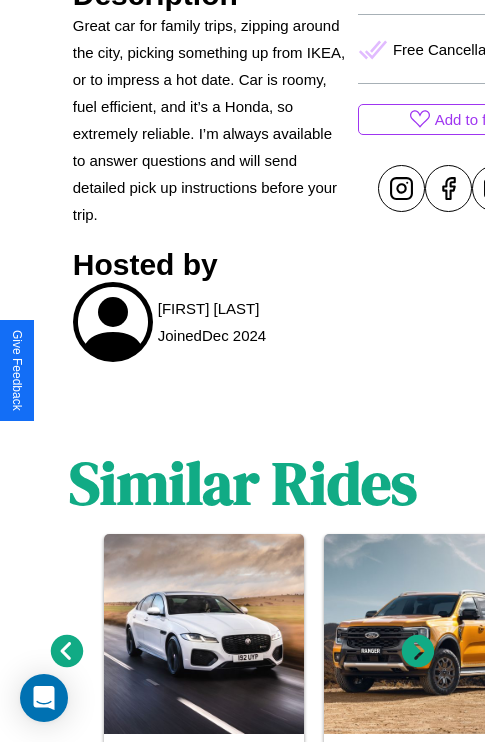 scroll, scrollTop: 1014, scrollLeft: 0, axis: vertical 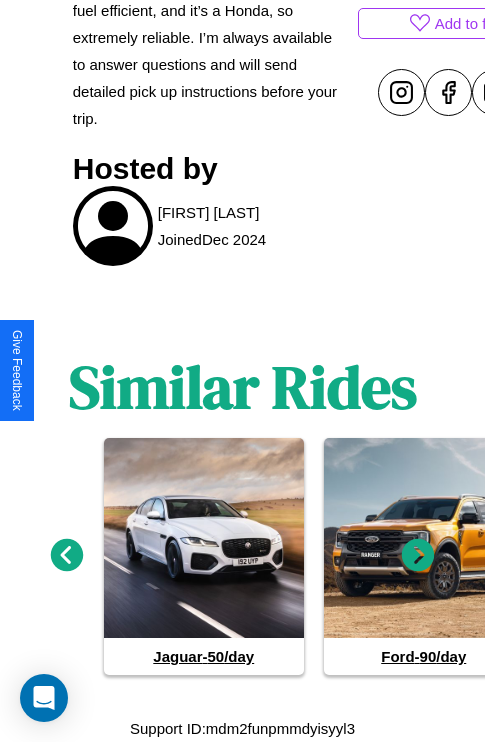 click 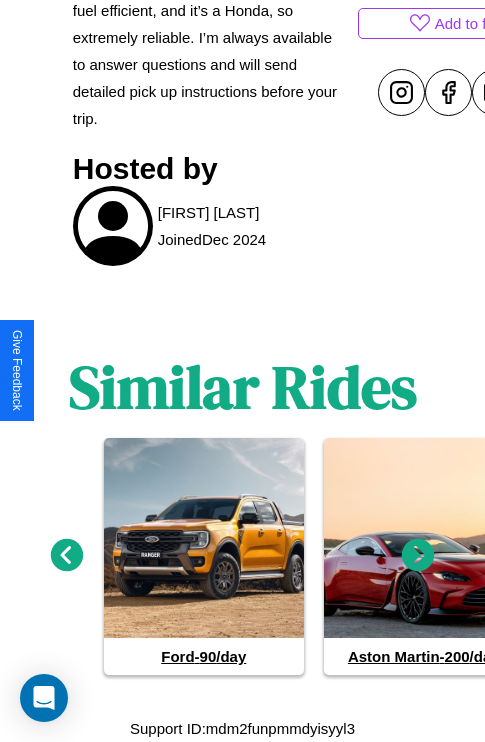 click 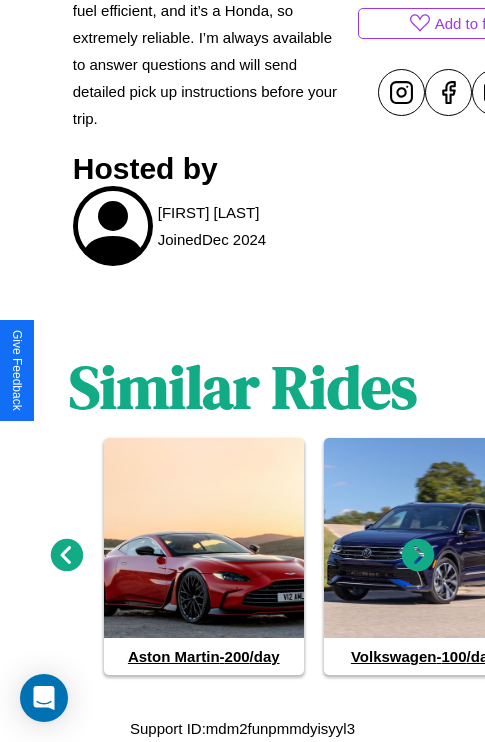 click 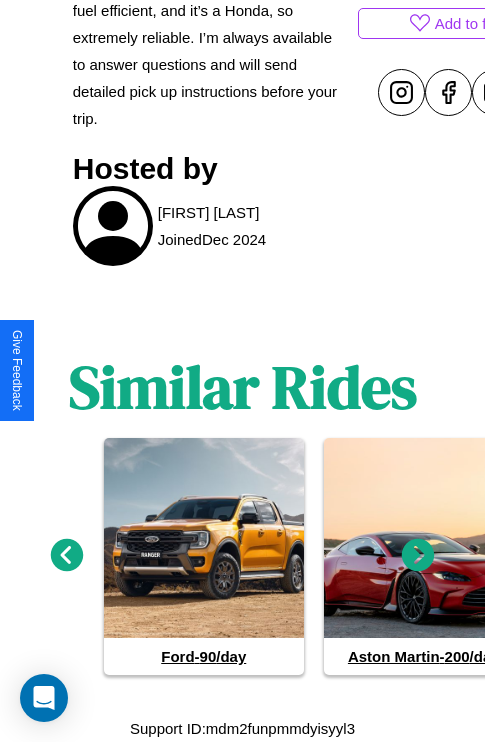 click 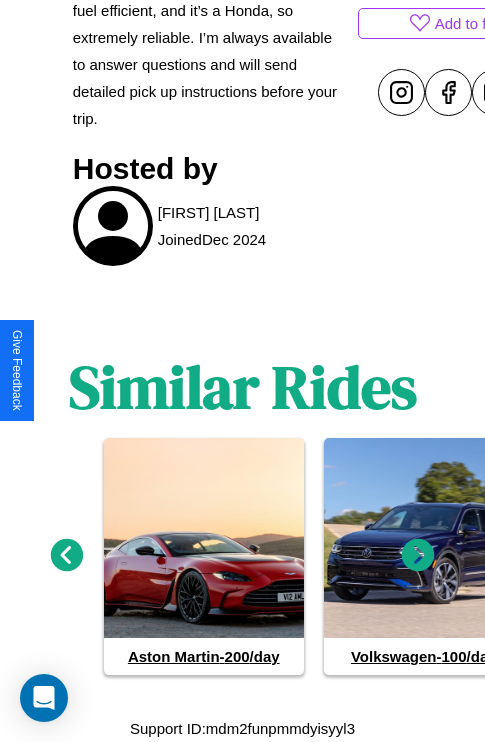 click 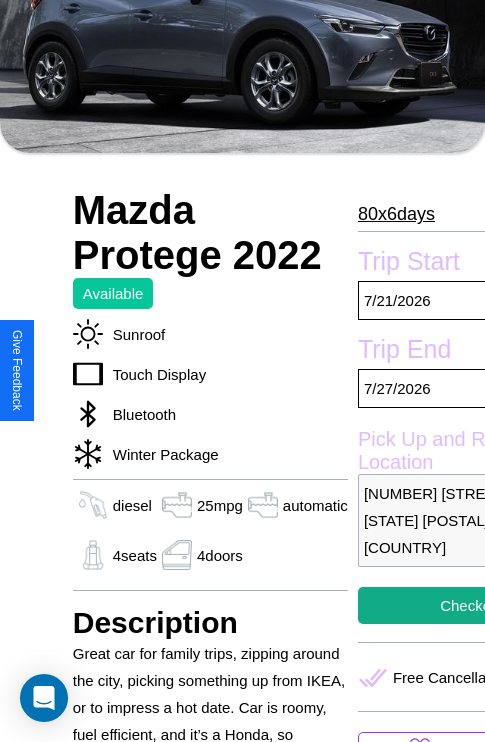 scroll, scrollTop: 133, scrollLeft: 0, axis: vertical 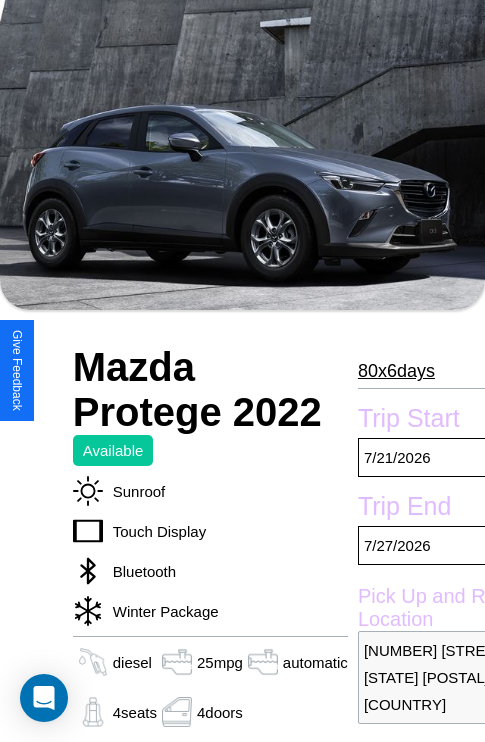 click on "80  x  6  days" at bounding box center (396, 371) 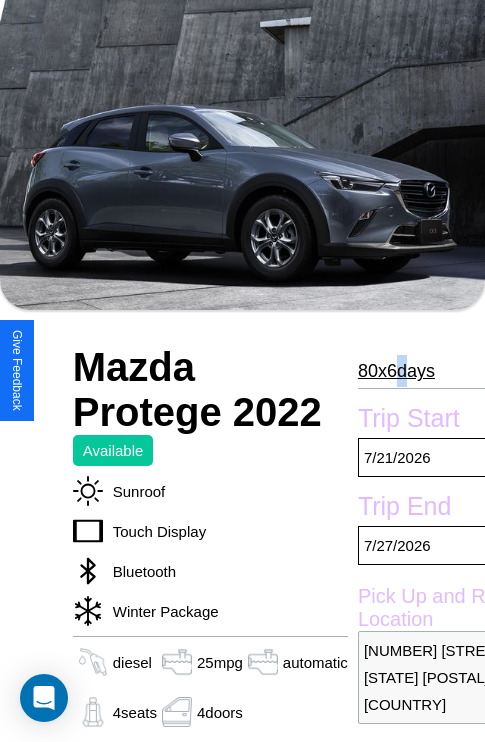 click on "80  x  6  days" at bounding box center [396, 371] 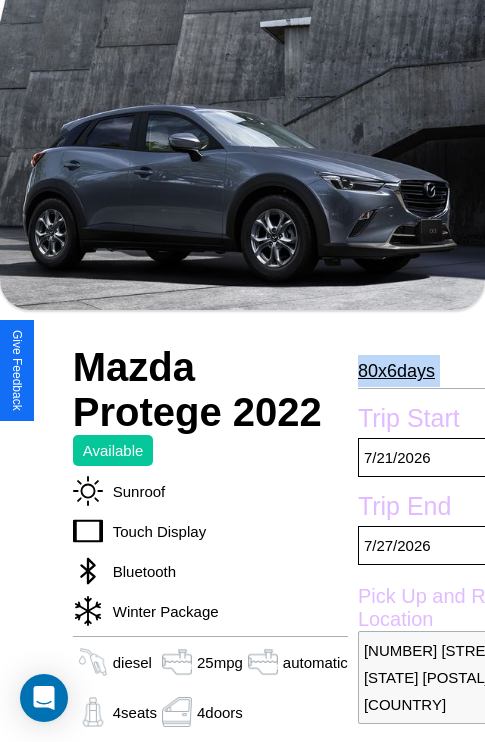 click on "80  x  6  days" at bounding box center (396, 371) 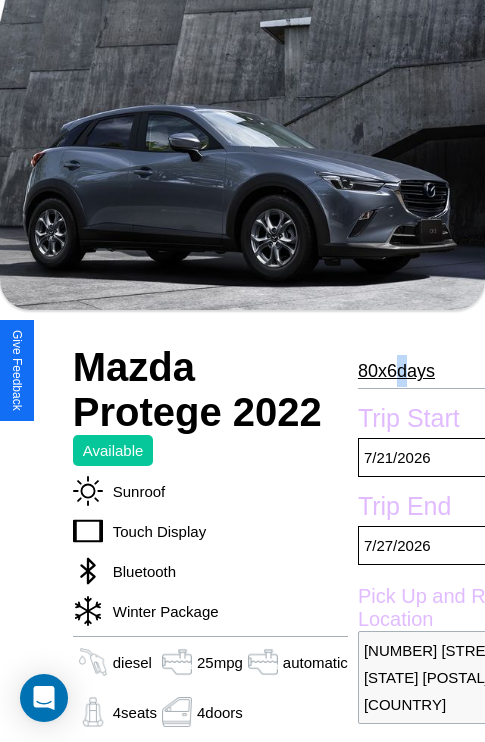 click on "80  x  6  days" at bounding box center (396, 371) 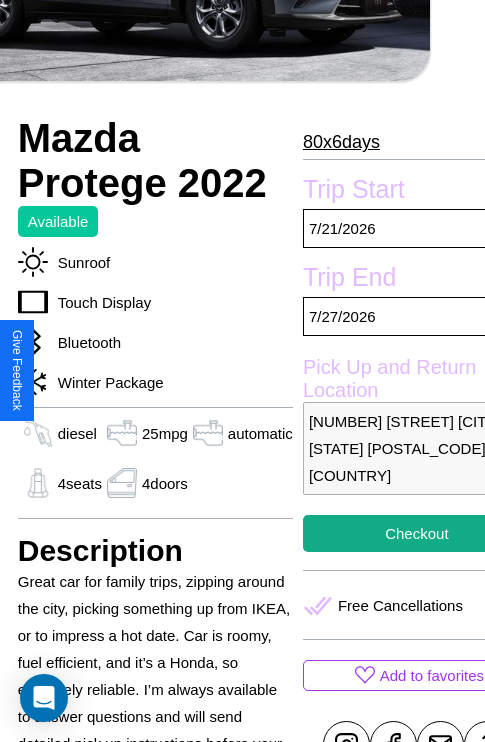 scroll, scrollTop: 497, scrollLeft: 88, axis: both 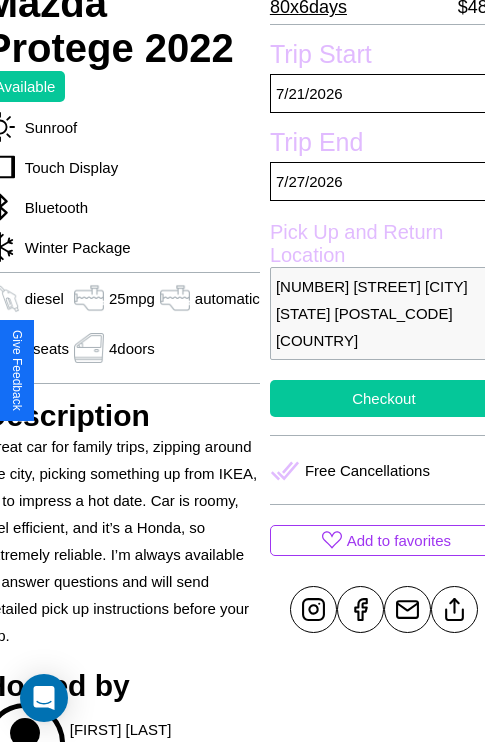 click on "Checkout" at bounding box center [384, 398] 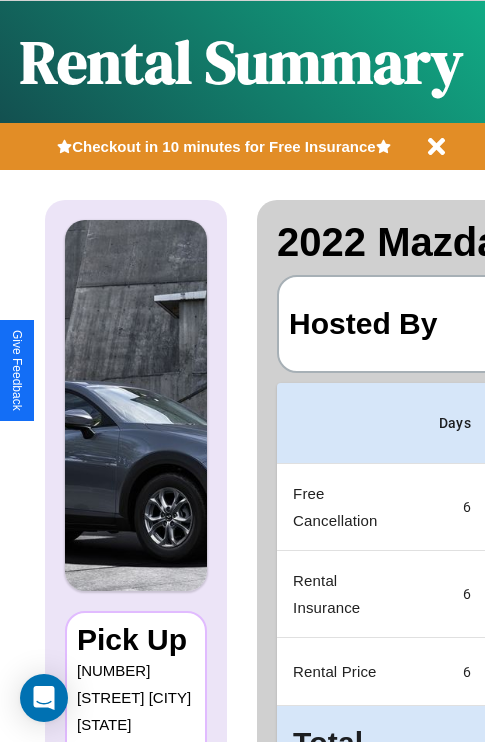 scroll, scrollTop: 106, scrollLeft: 0, axis: vertical 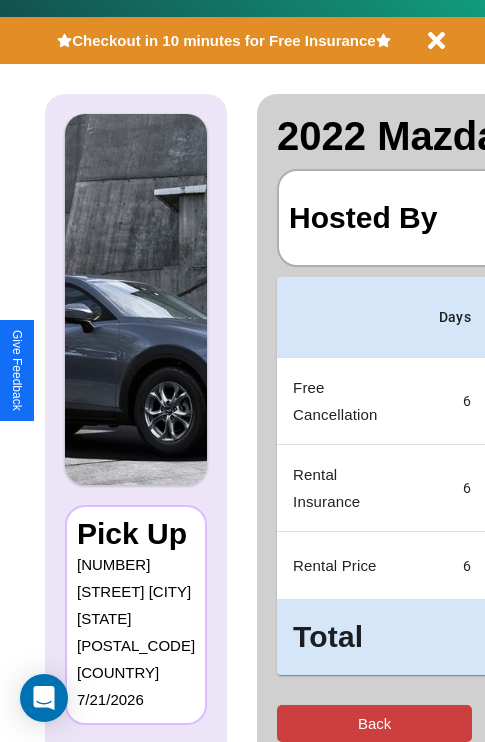 click on "Back" at bounding box center [374, 723] 